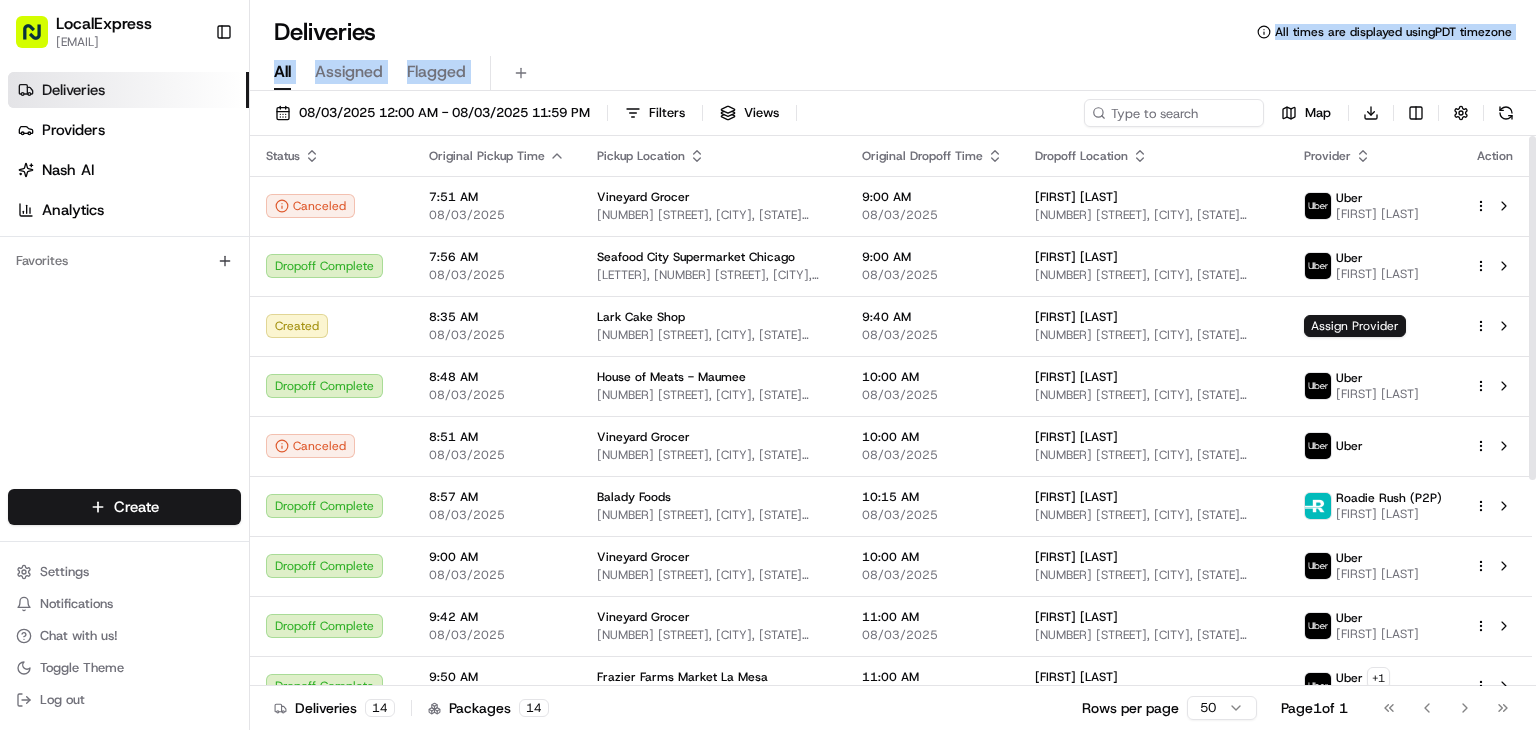 scroll, scrollTop: 0, scrollLeft: 0, axis: both 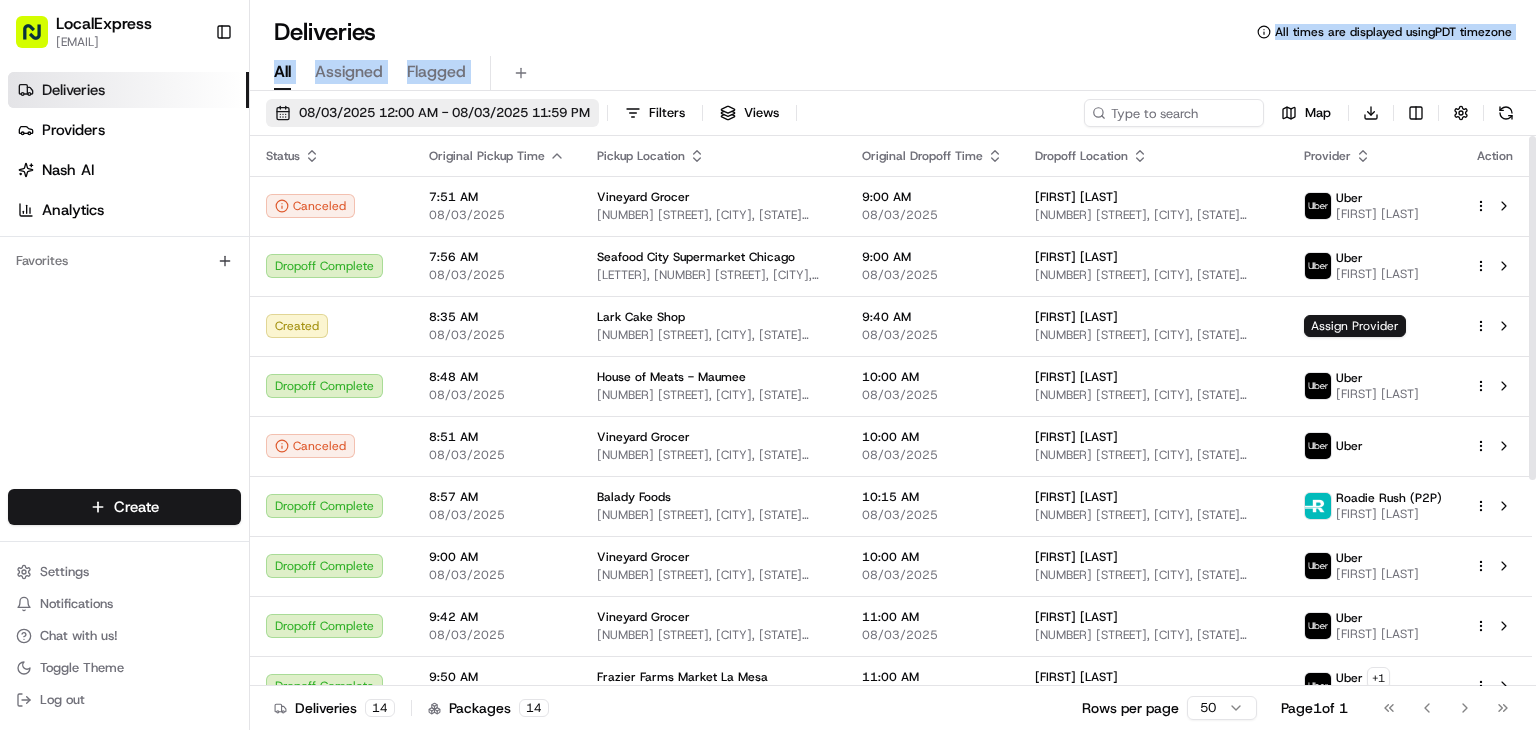 click on "08/03/2025 12:00 AM - 08/03/2025 11:59 PM" at bounding box center (444, 113) 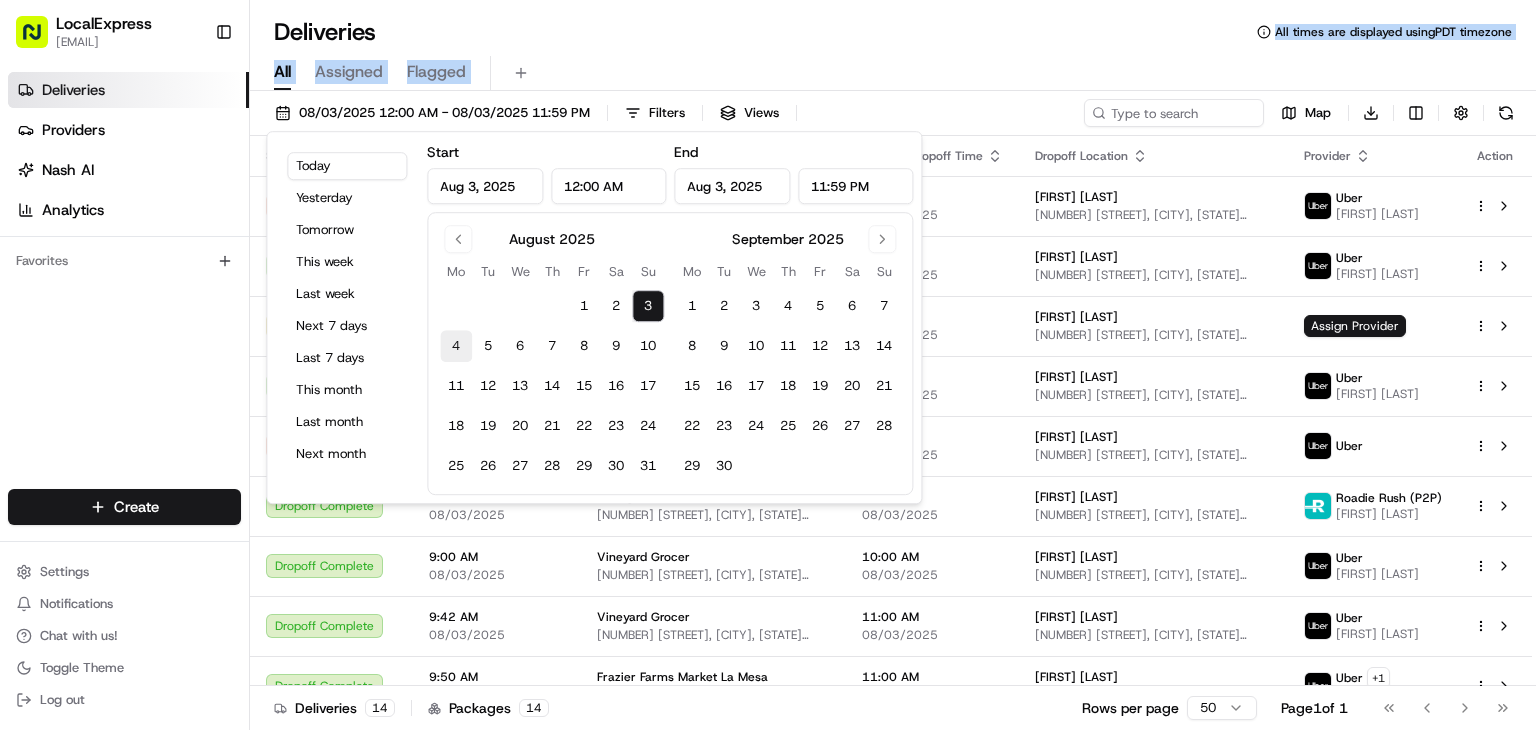 click on "4" at bounding box center [456, 346] 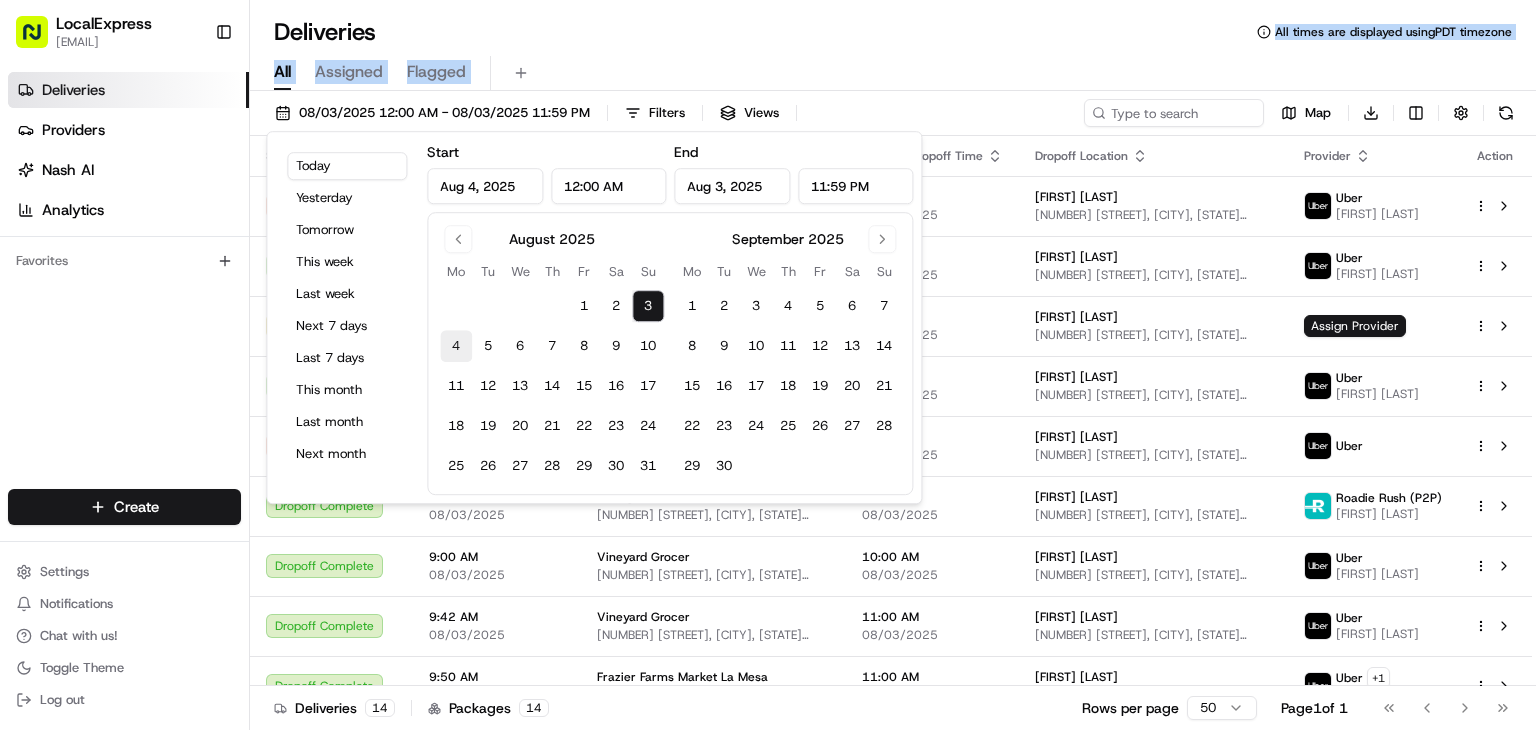 type on "Aug 4, 2025" 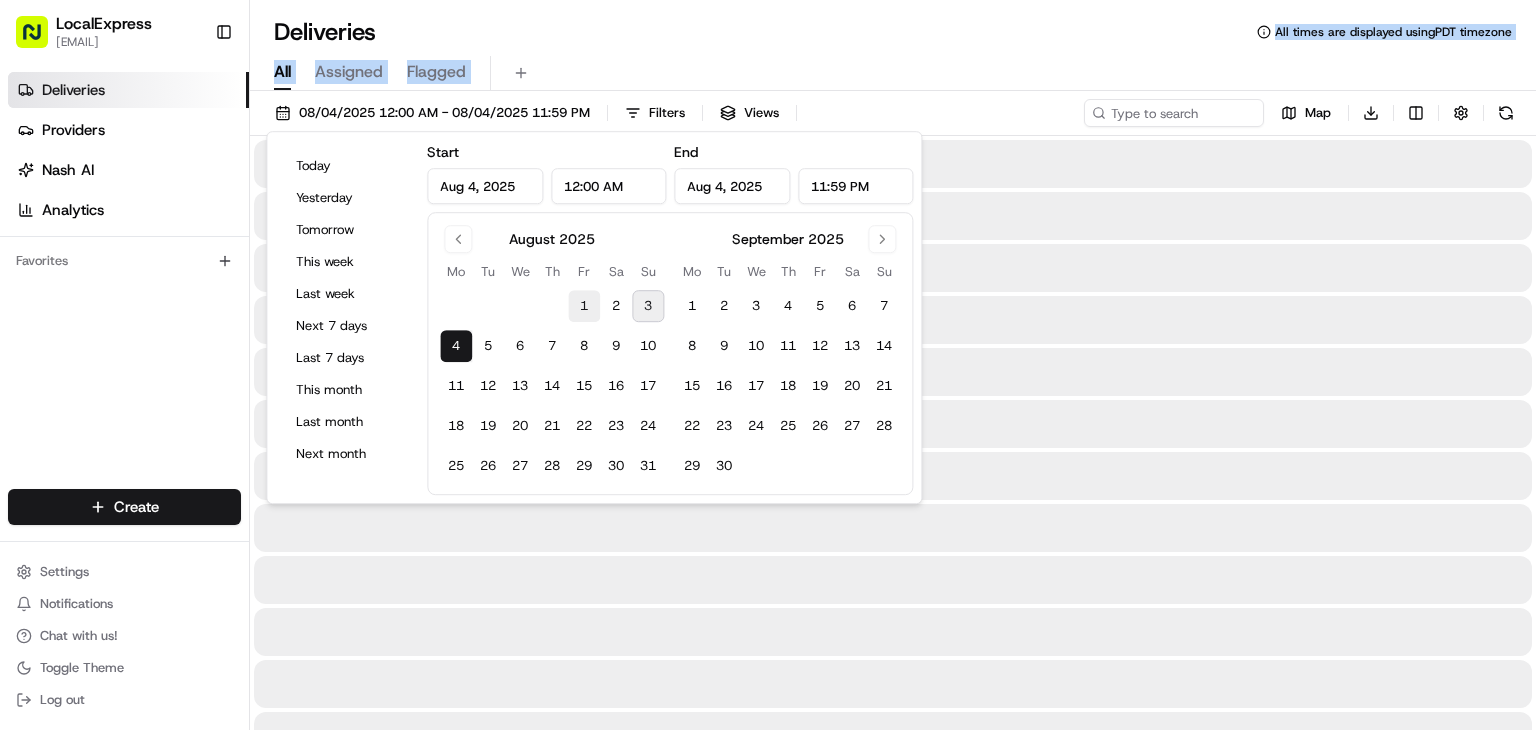 click on "1" at bounding box center [584, 306] 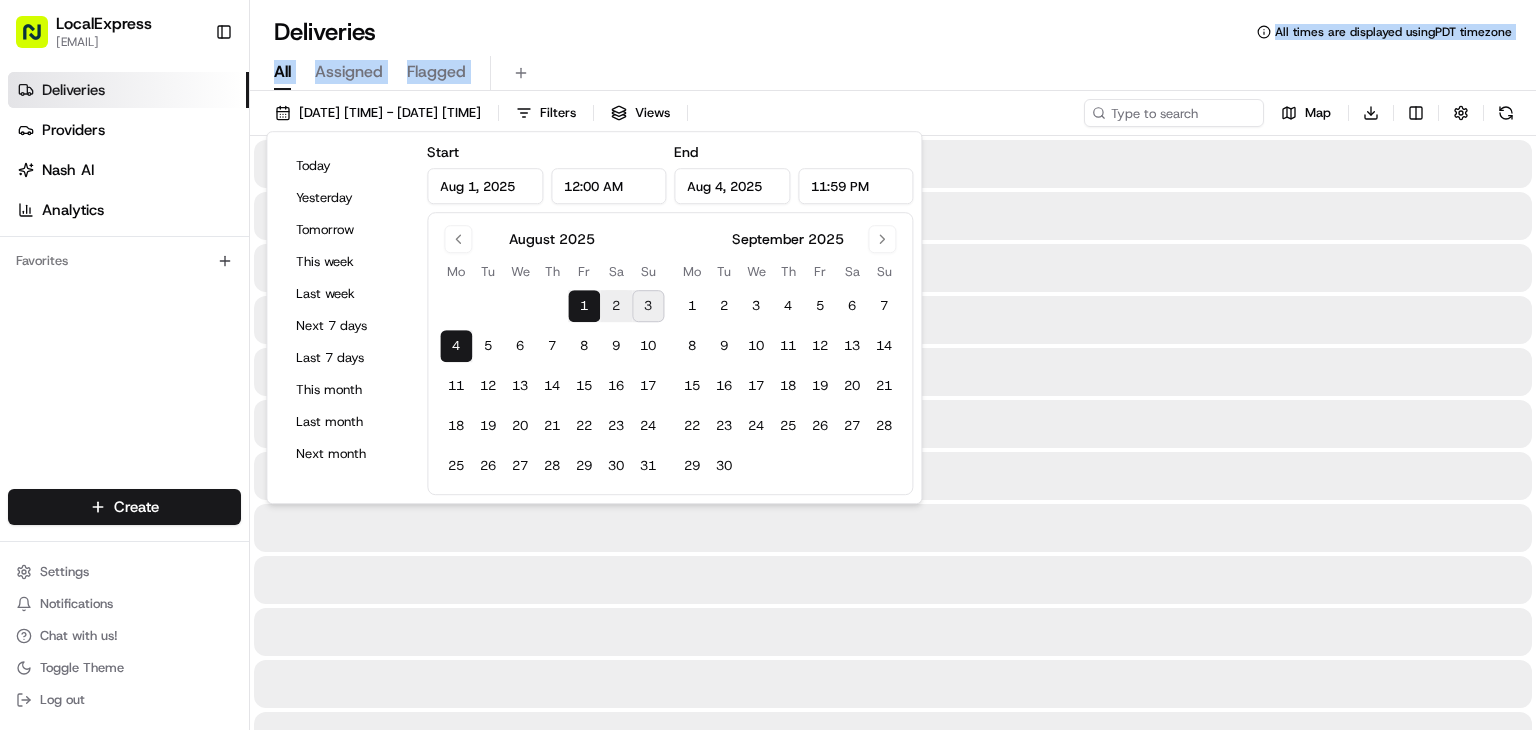 click on "4" at bounding box center [456, 346] 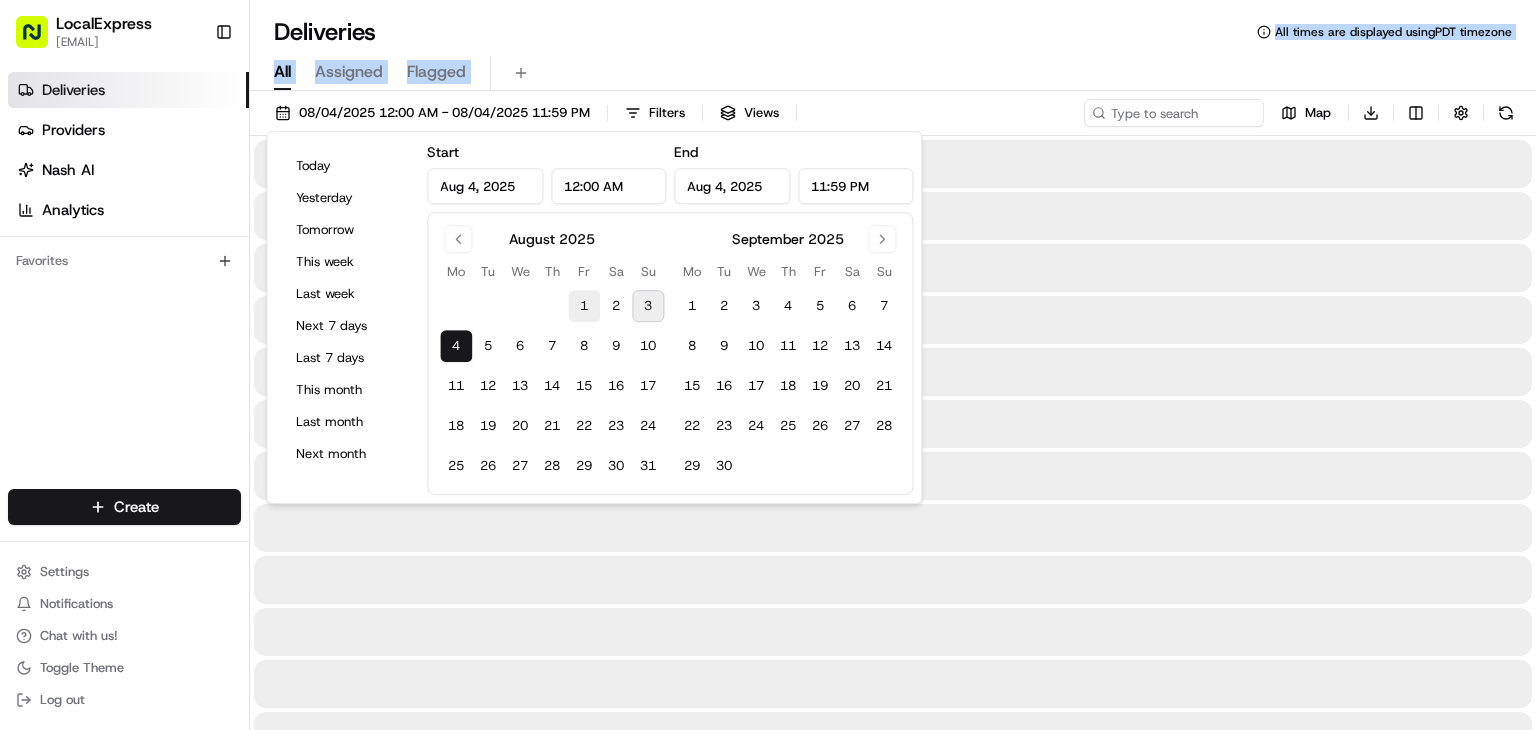 click on "1" at bounding box center (584, 306) 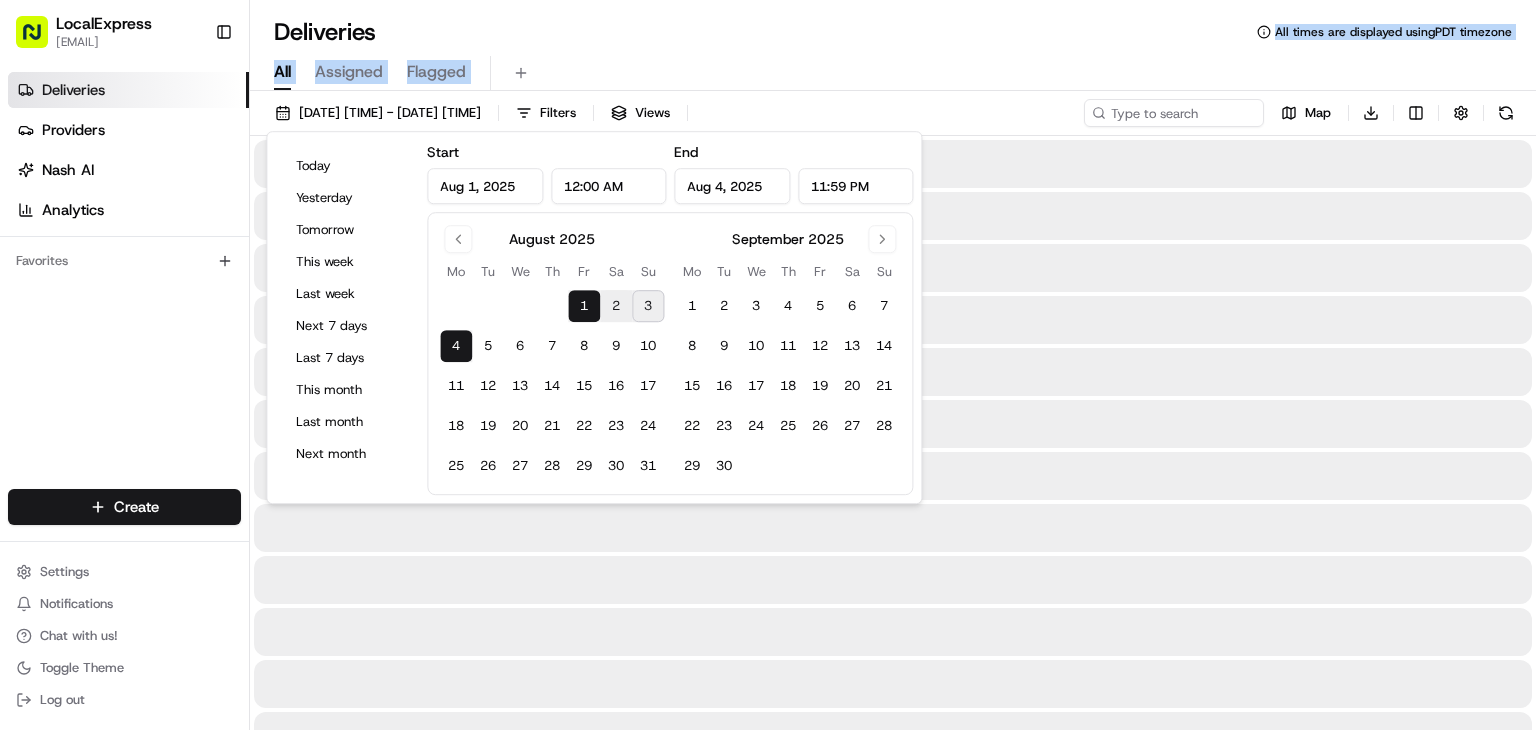 click on "1" at bounding box center (584, 306) 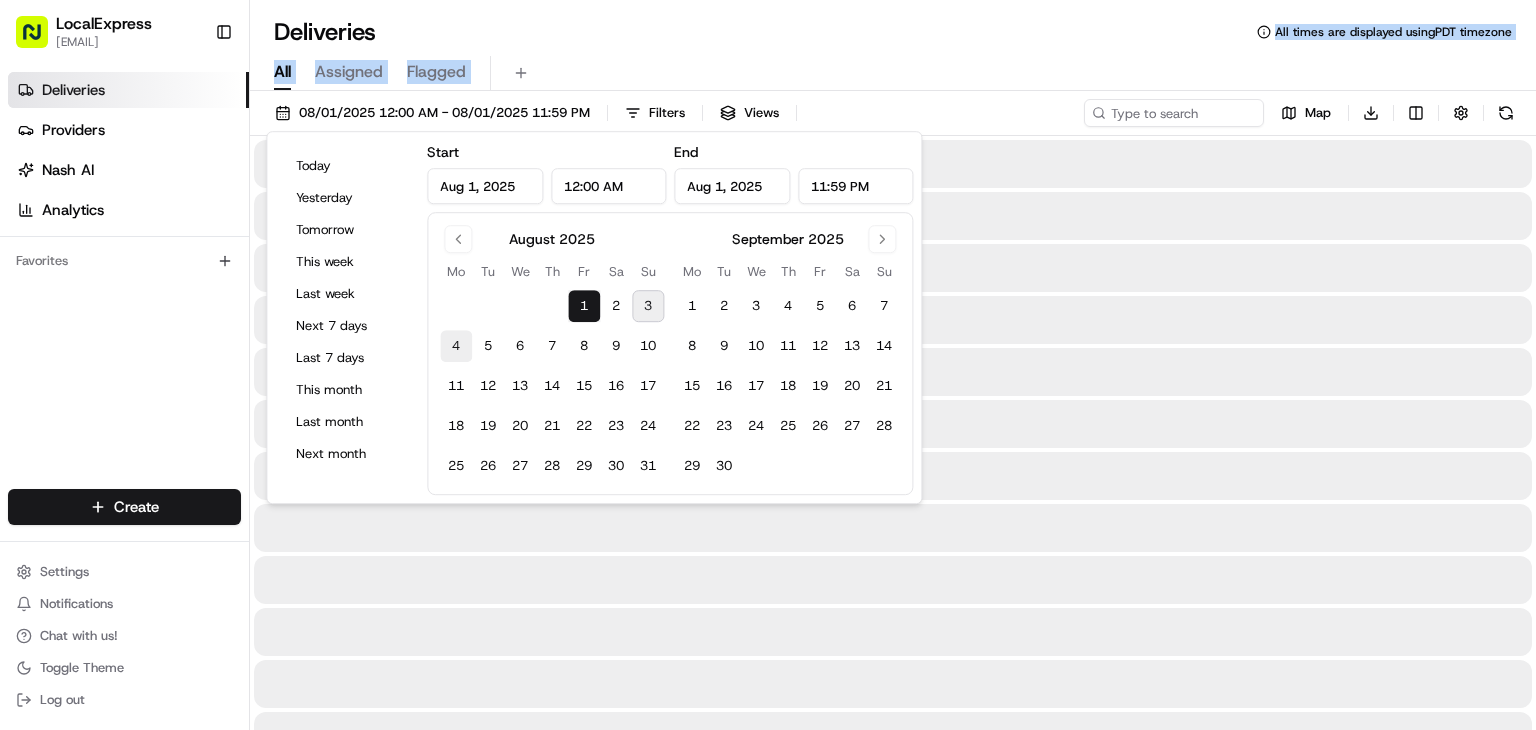 click on "4" at bounding box center (456, 346) 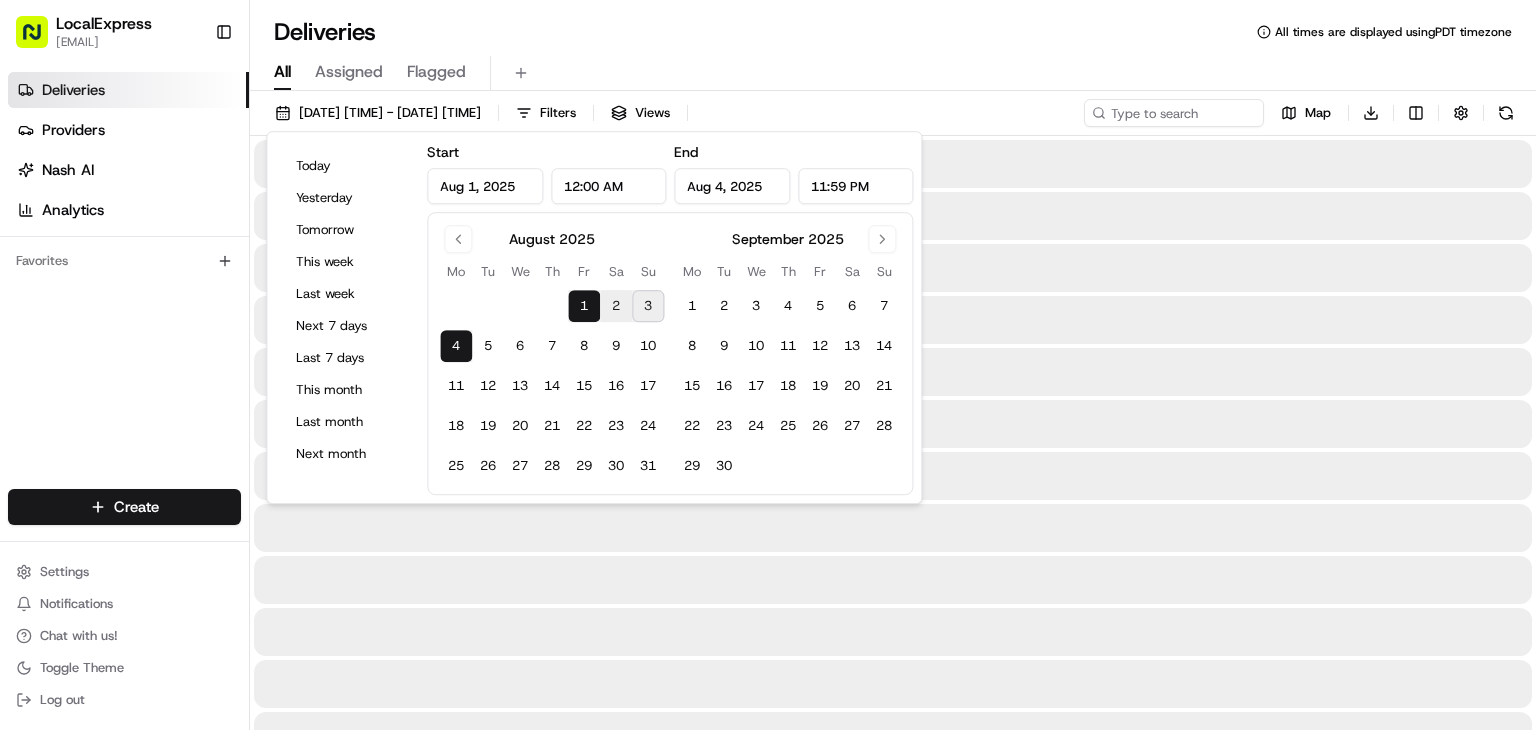 click at bounding box center [893, 580] 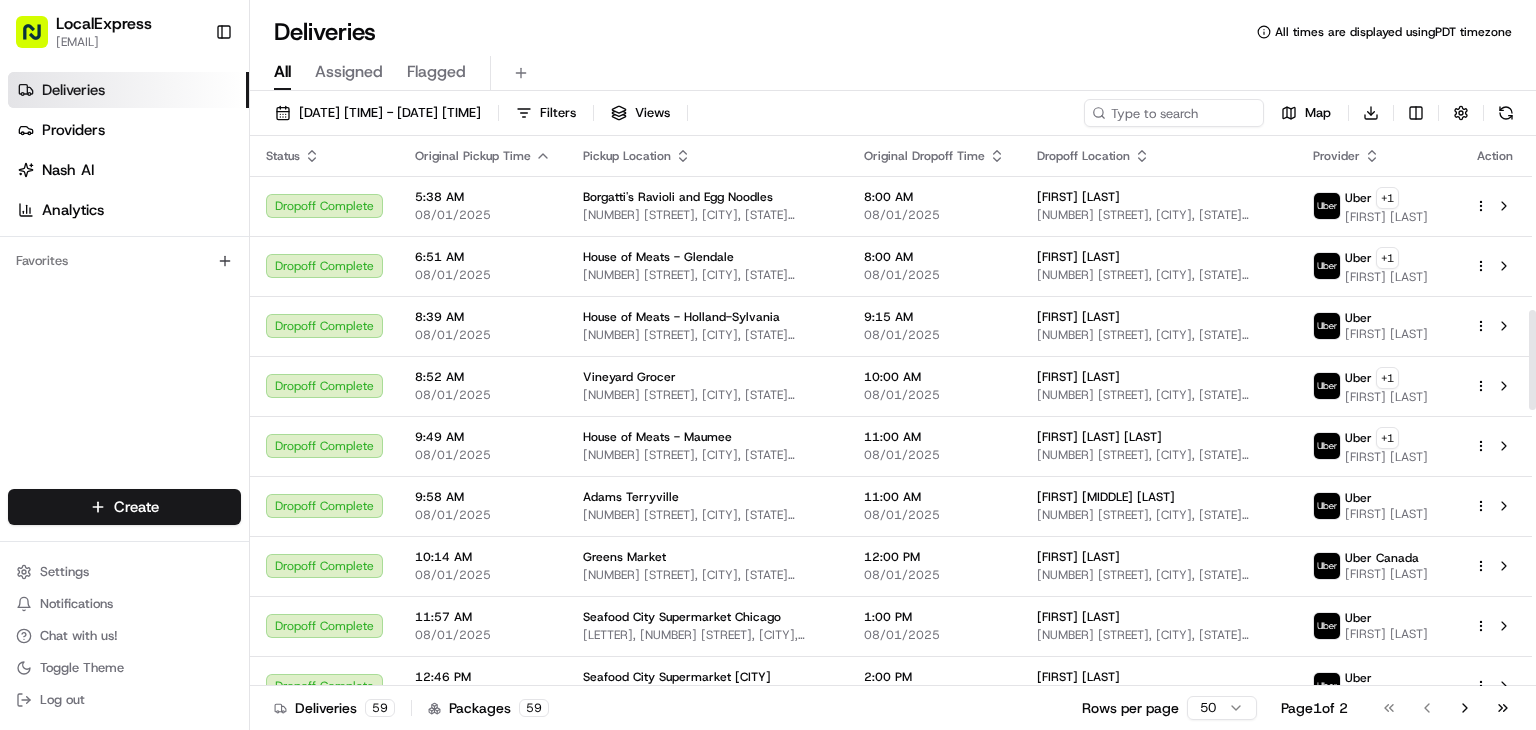 scroll, scrollTop: 961, scrollLeft: 0, axis: vertical 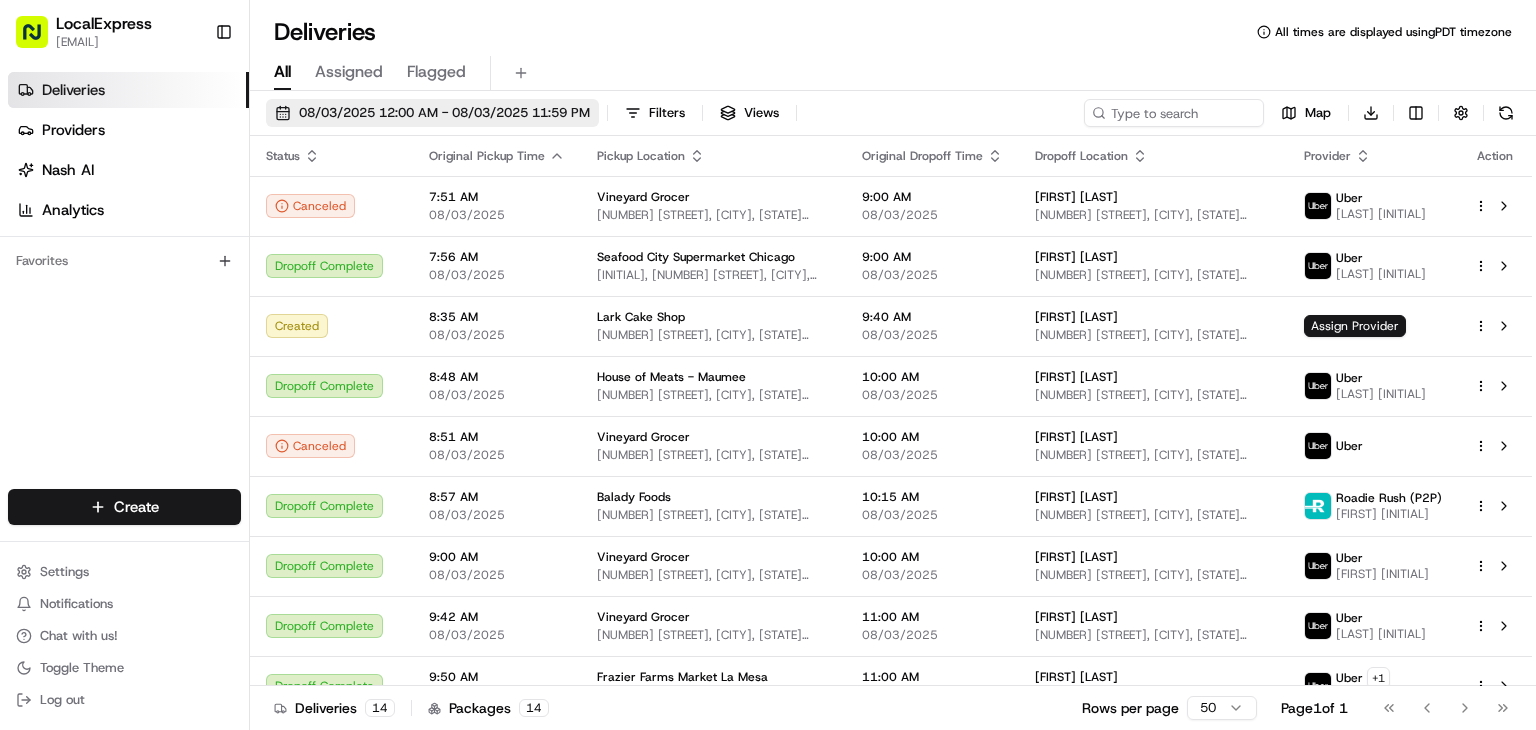 click on "08/03/2025 12:00 AM - 08/03/2025 11:59 PM" at bounding box center [444, 113] 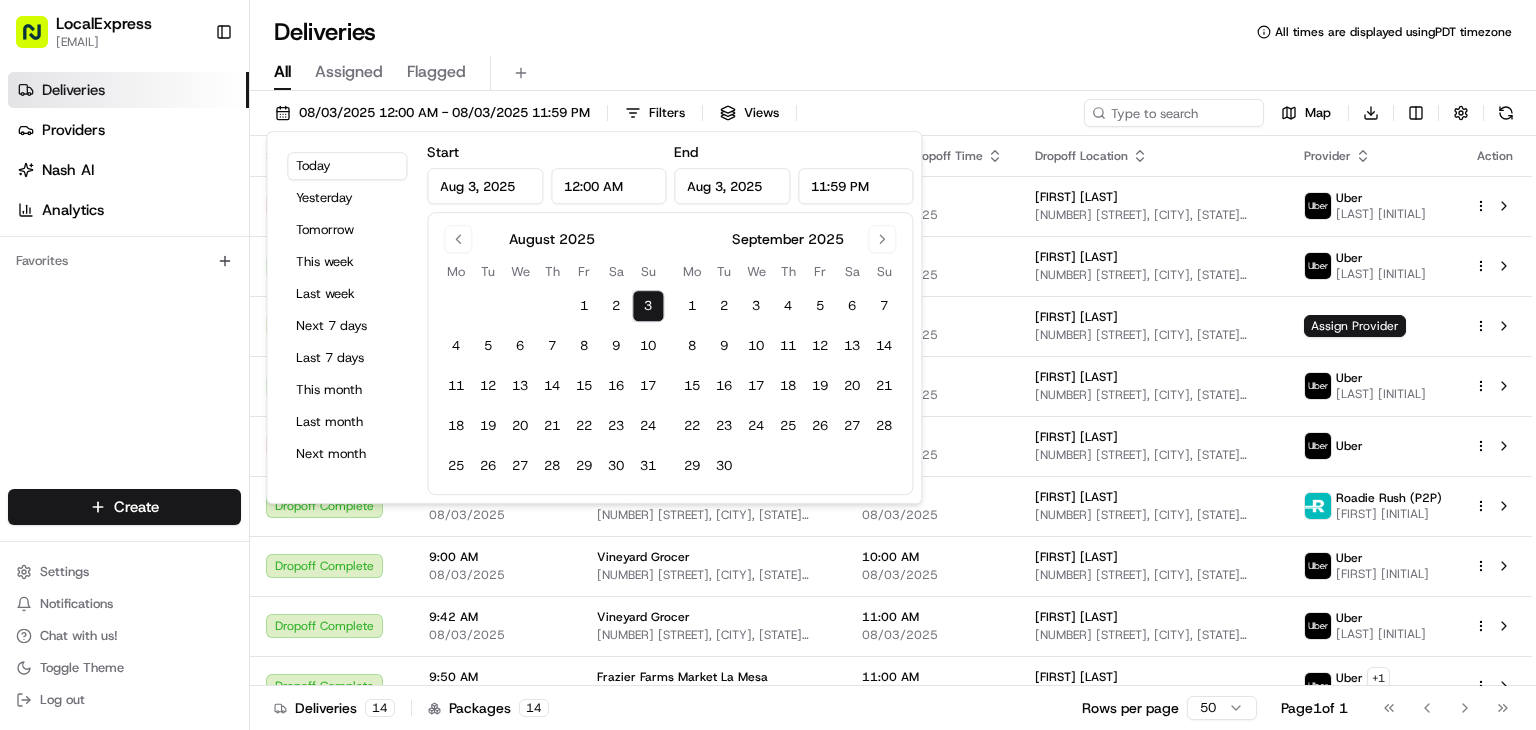 click on "3" at bounding box center [648, 306] 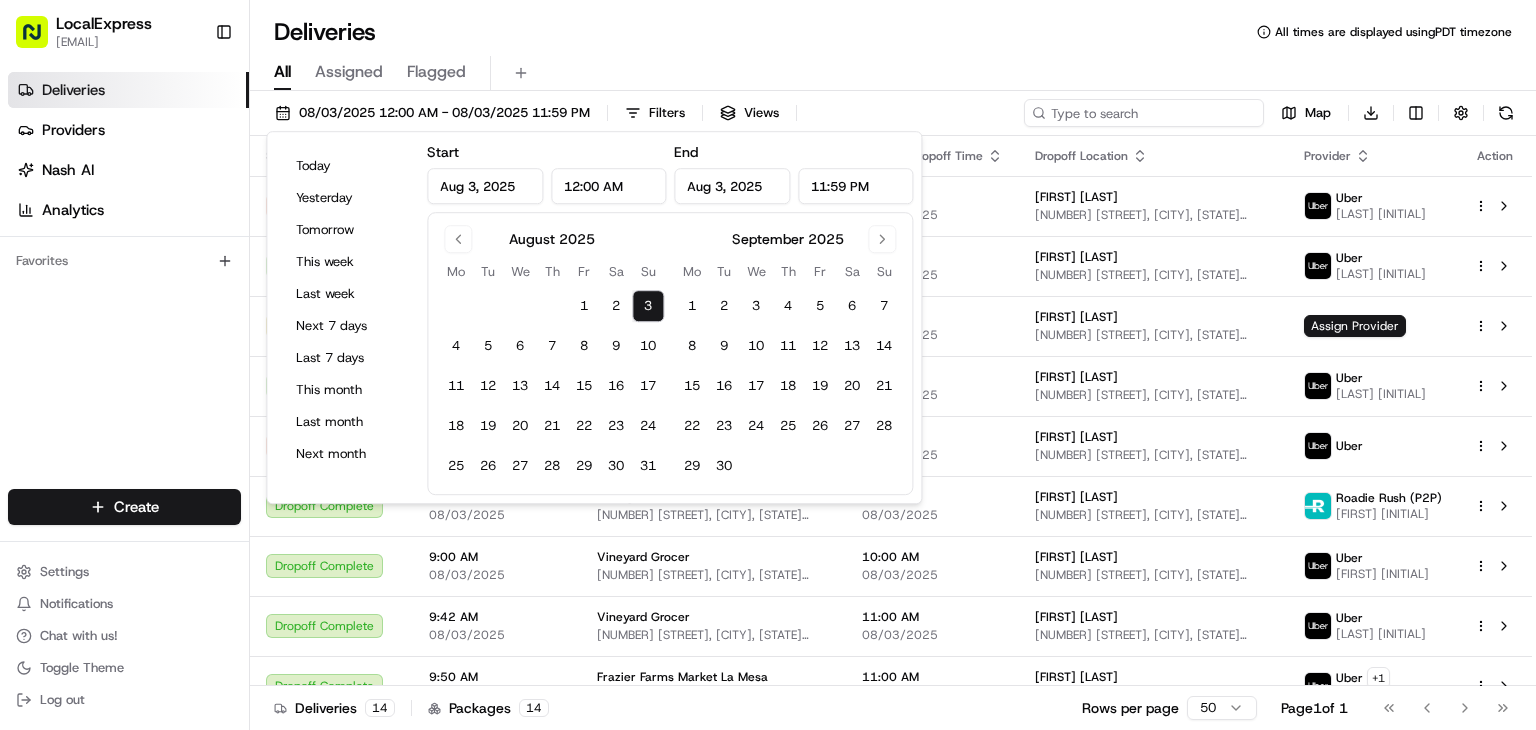 click at bounding box center [1144, 113] 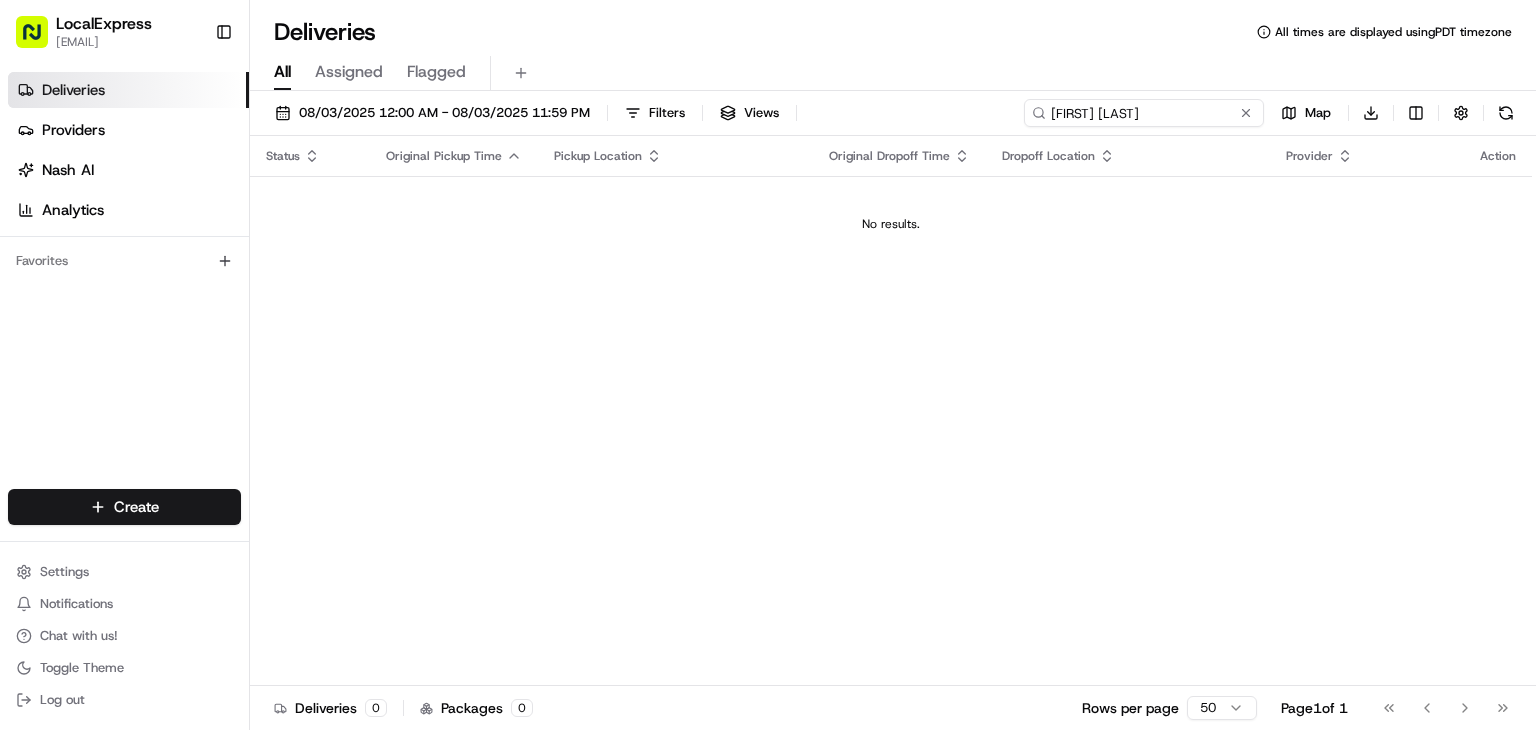 drag, startPoint x: 1192, startPoint y: 119, endPoint x: 1074, endPoint y: 121, distance: 118.016945 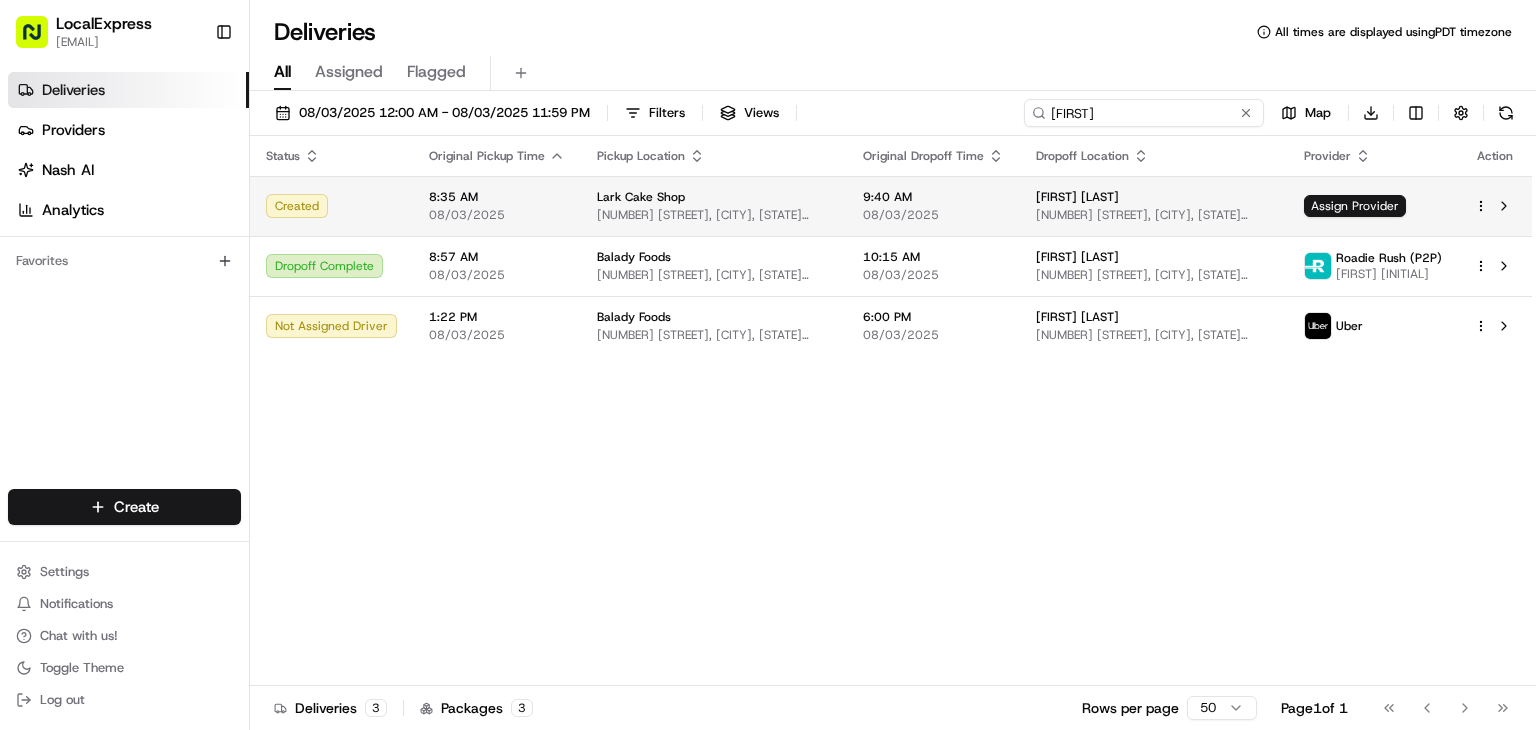 type on "Dina" 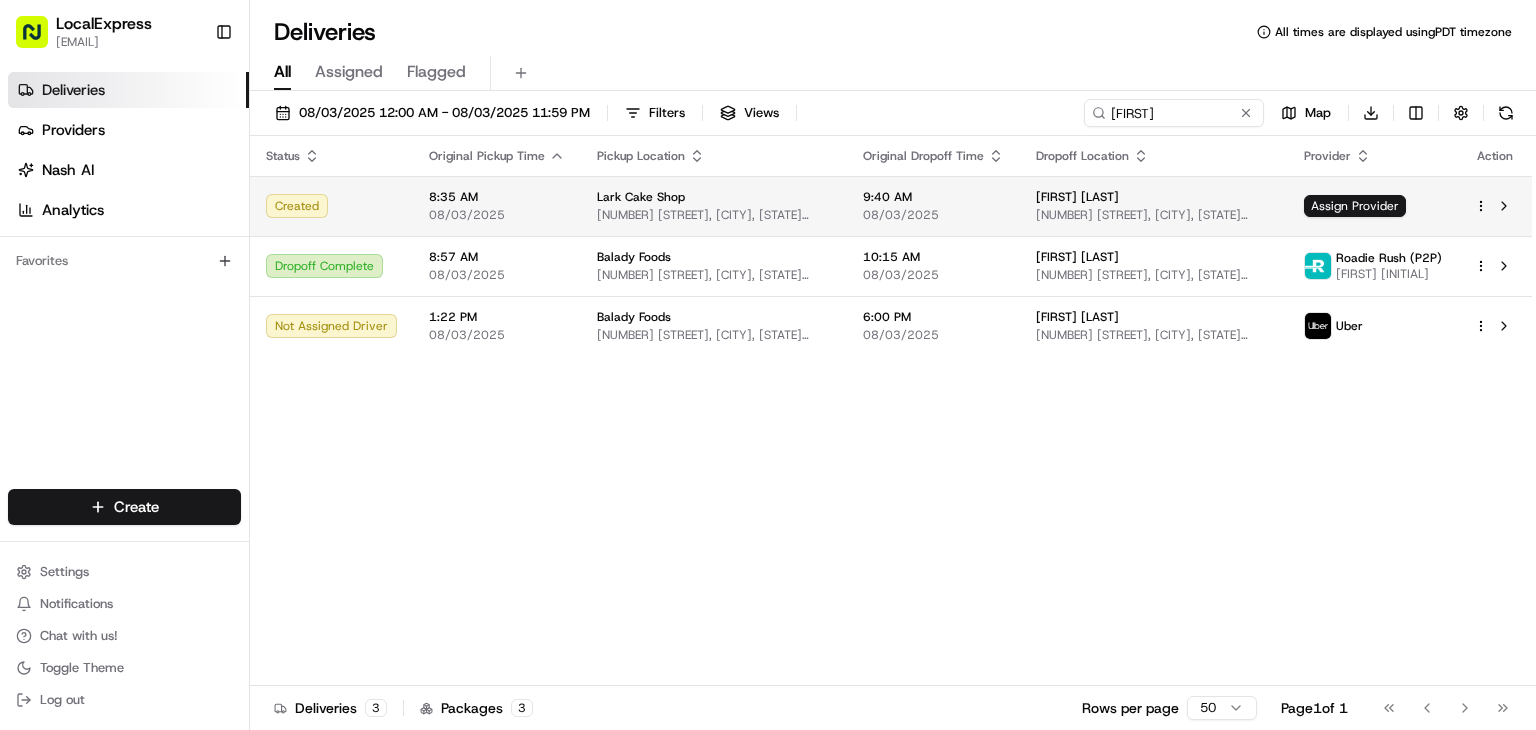 click on "Lark Cake Shop" at bounding box center (641, 197) 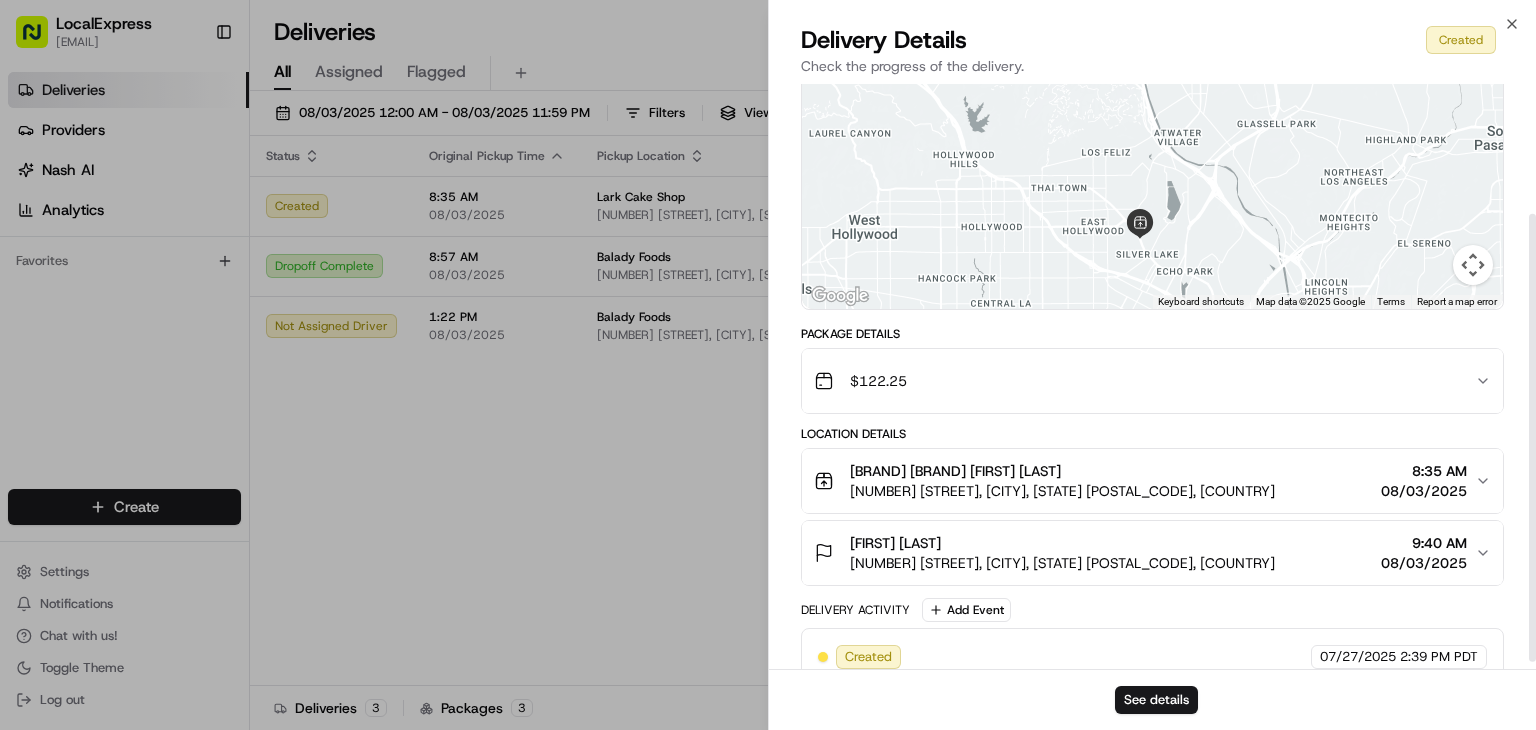 scroll, scrollTop: 179, scrollLeft: 0, axis: vertical 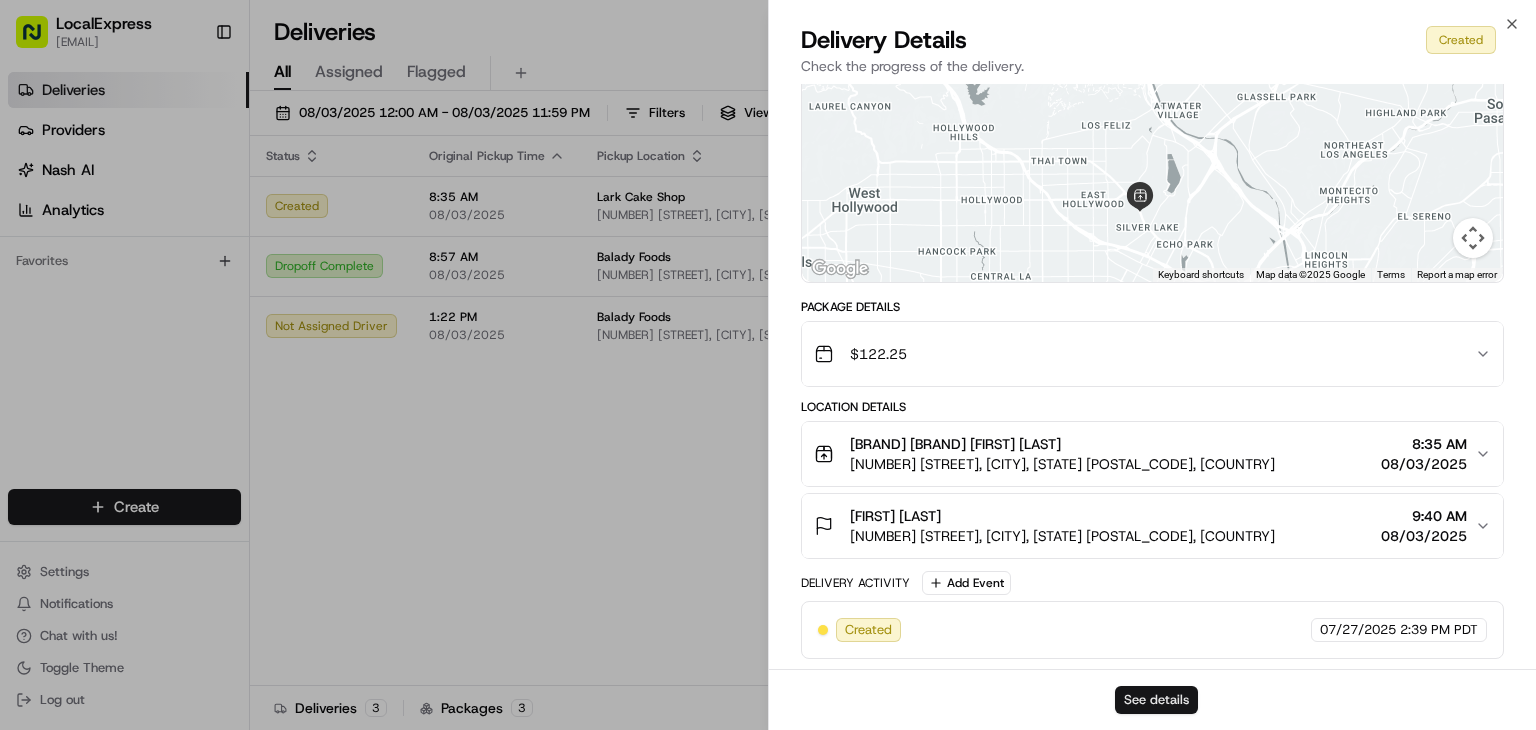 click on "See details" at bounding box center [1156, 700] 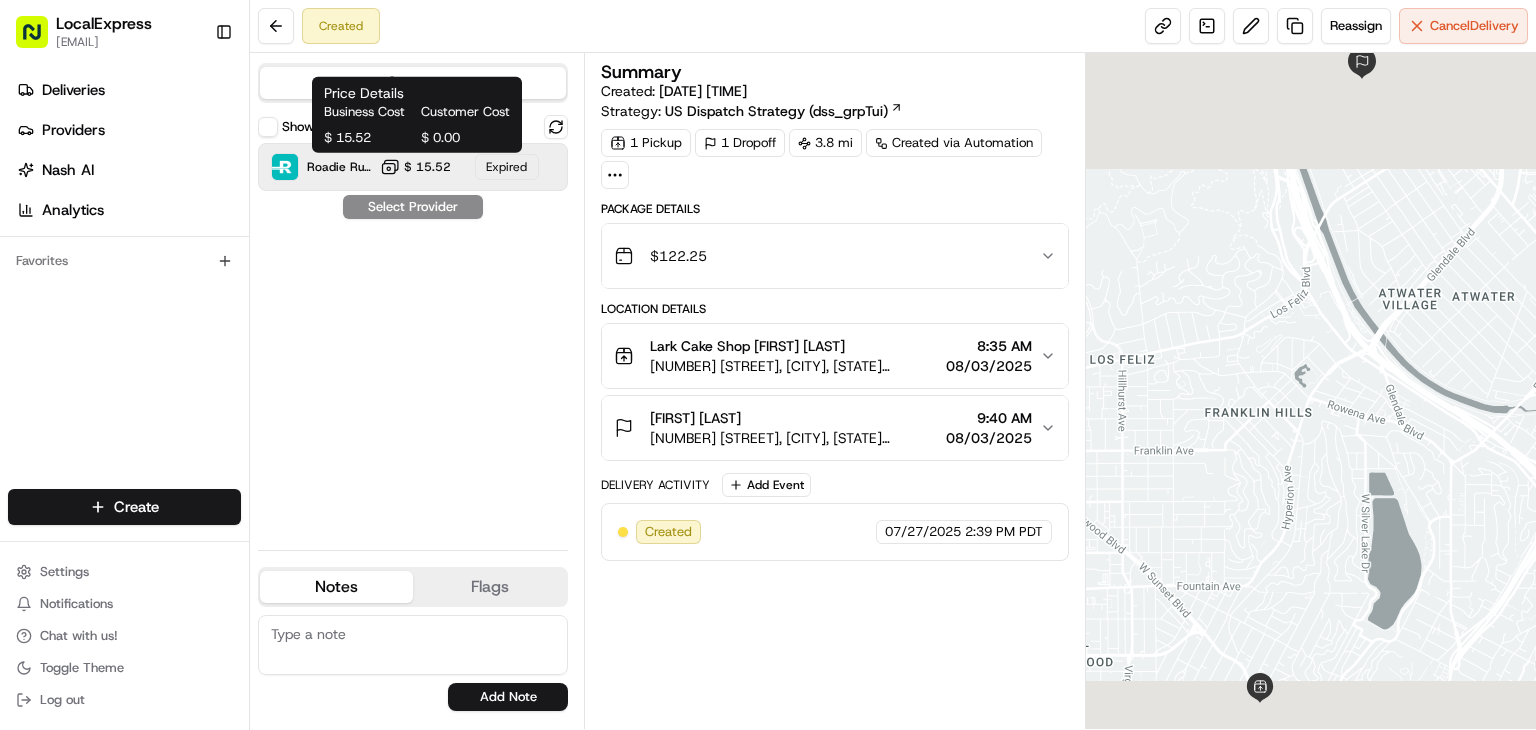 scroll, scrollTop: 0, scrollLeft: 0, axis: both 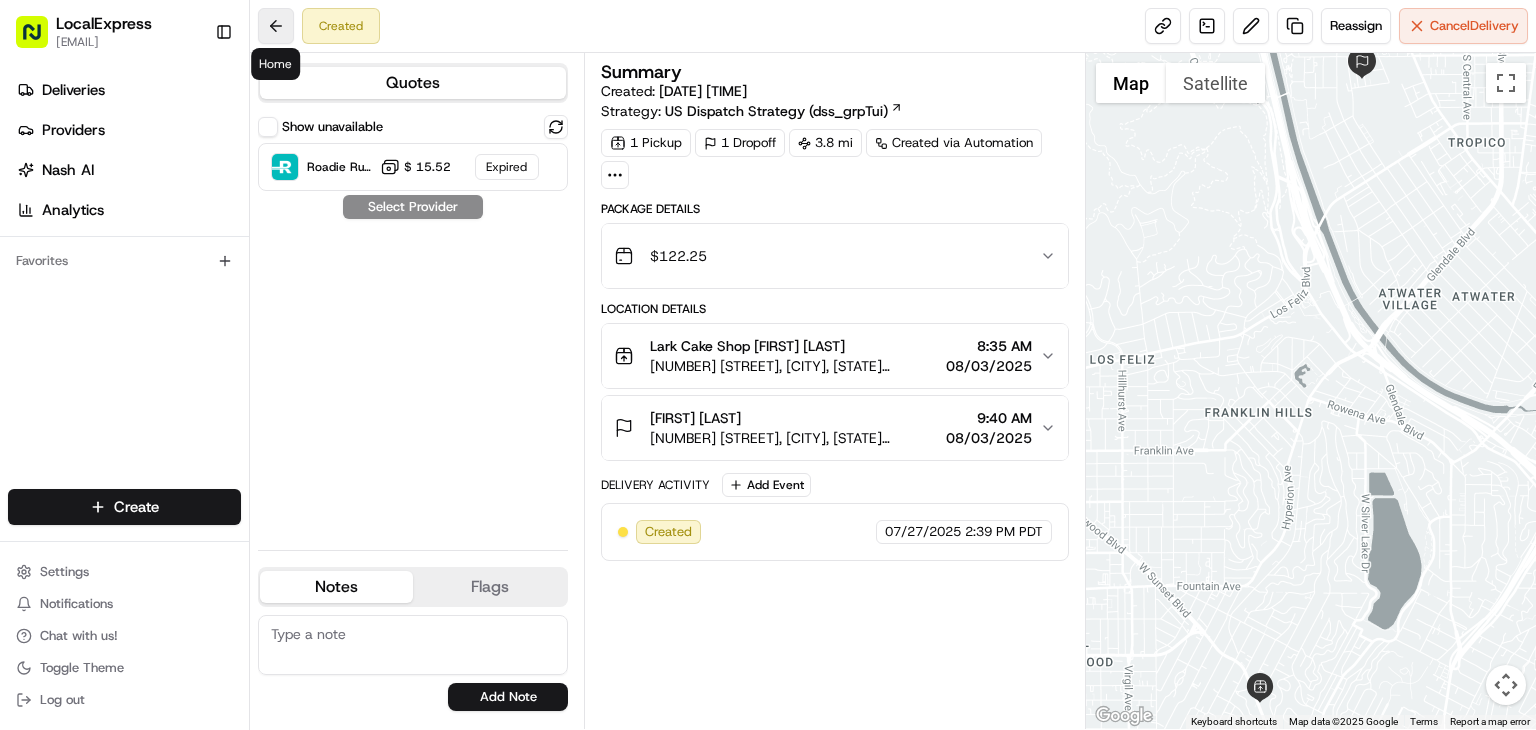click at bounding box center [276, 26] 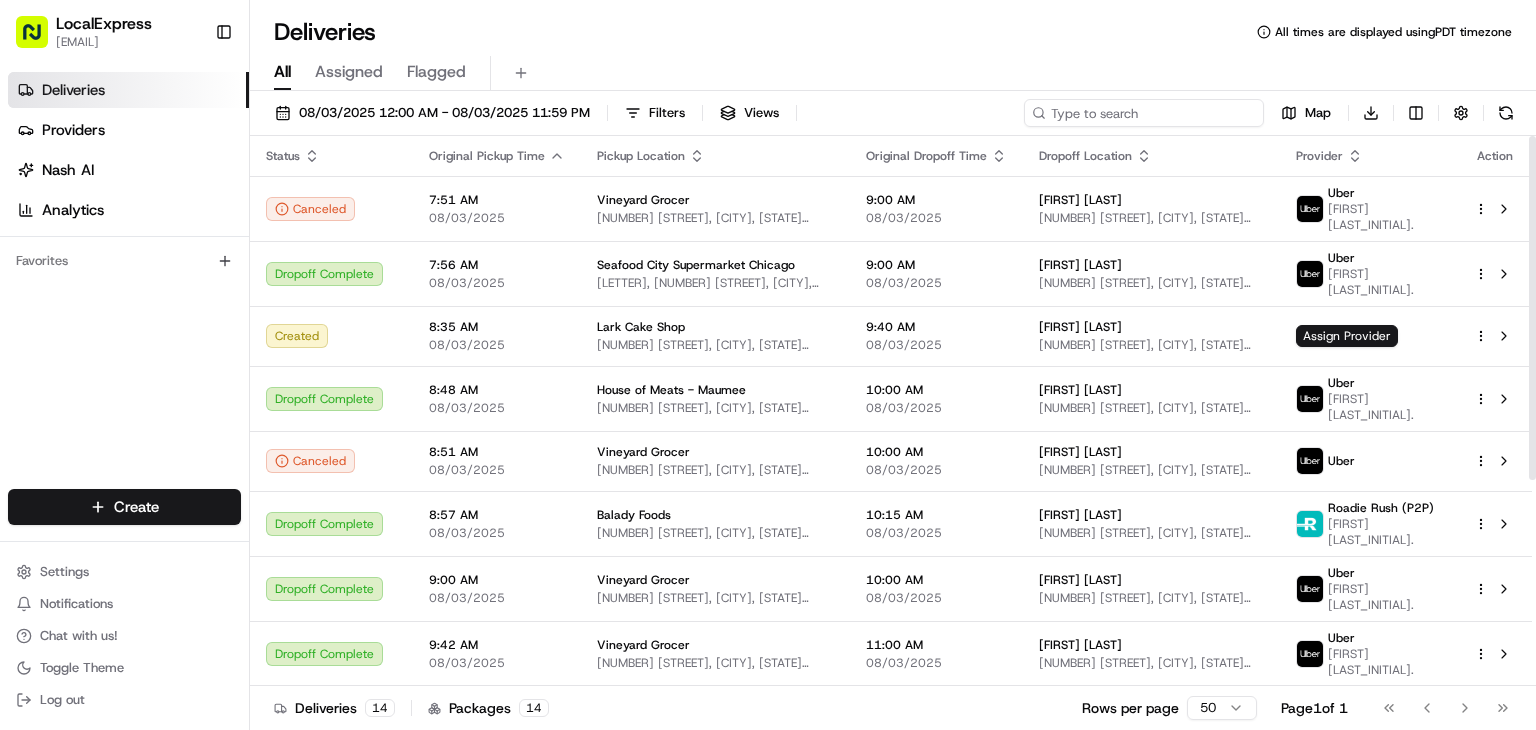 click at bounding box center [1144, 113] 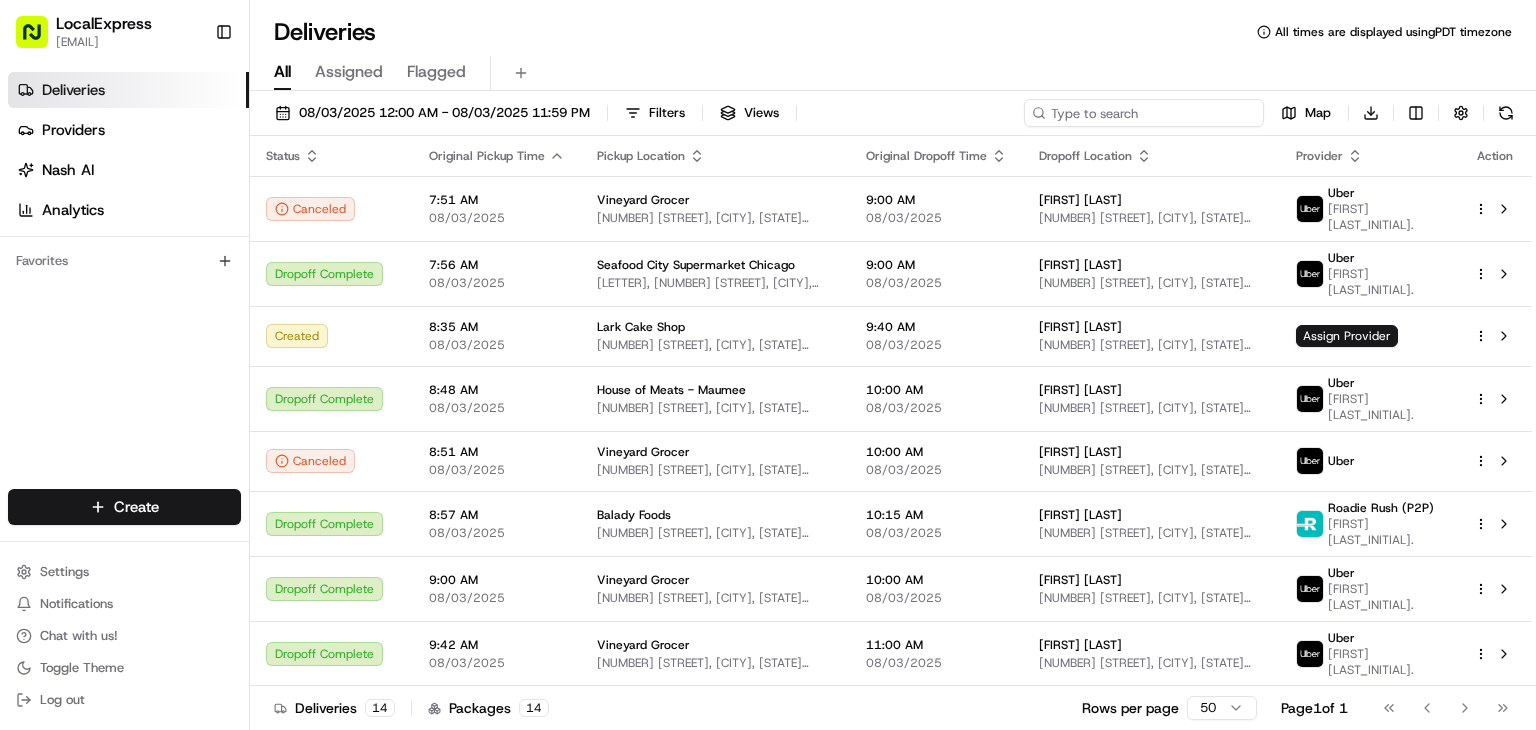 paste on "[FIRST] [LAST]" 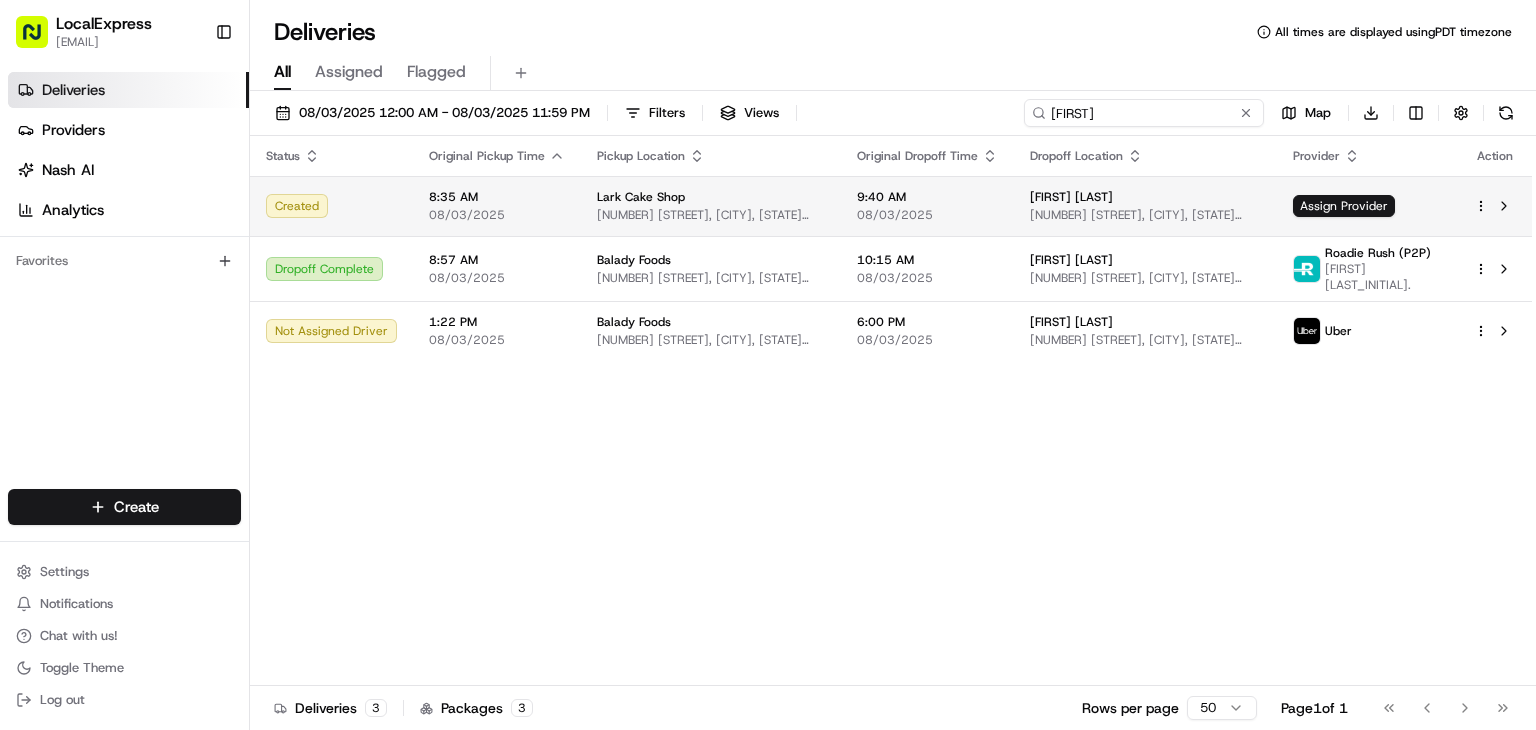 type on "[FIRST]" 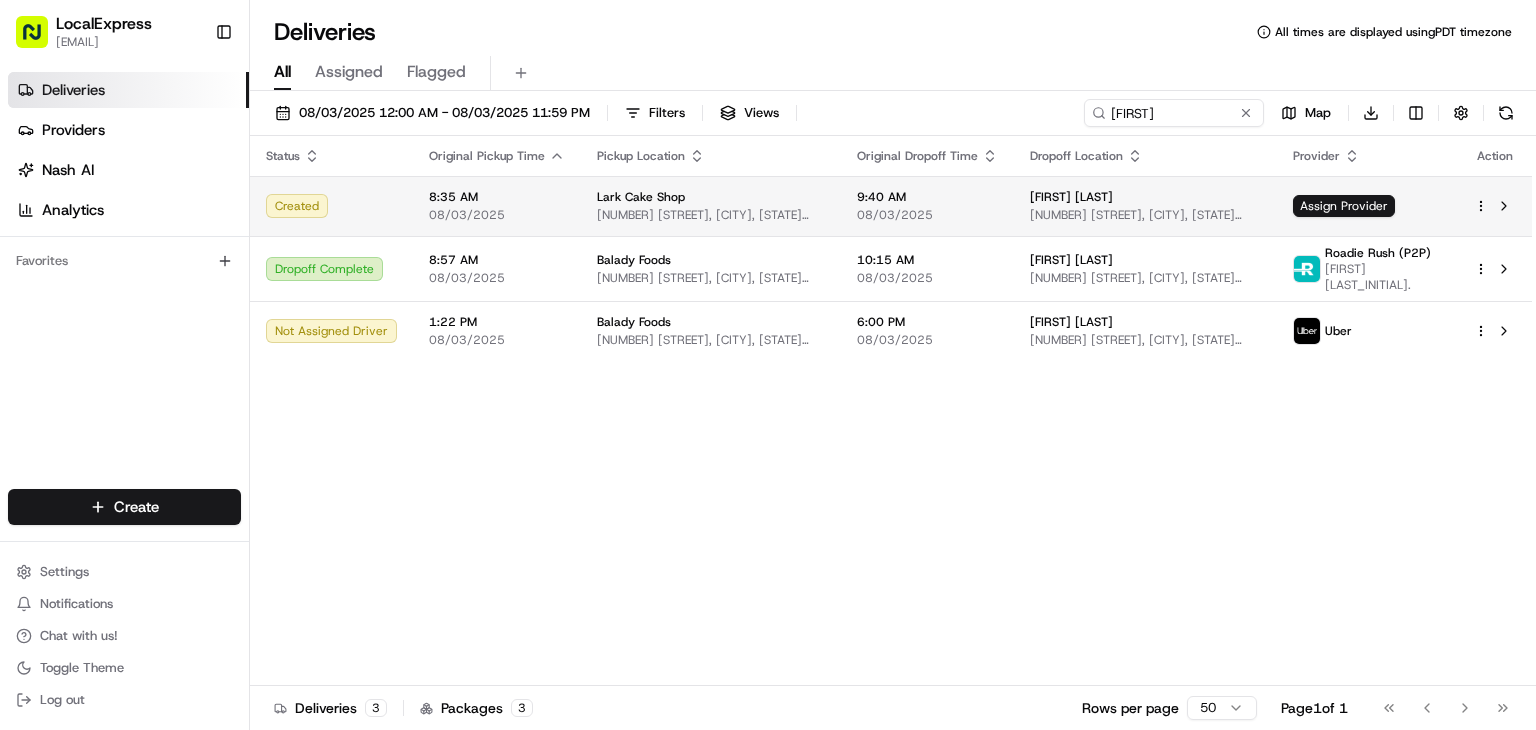 click on "[NUMBER] [STREET], [CITY], [STATE] [POSTAL_CODE], [COUNTRY]" at bounding box center [1145, 215] 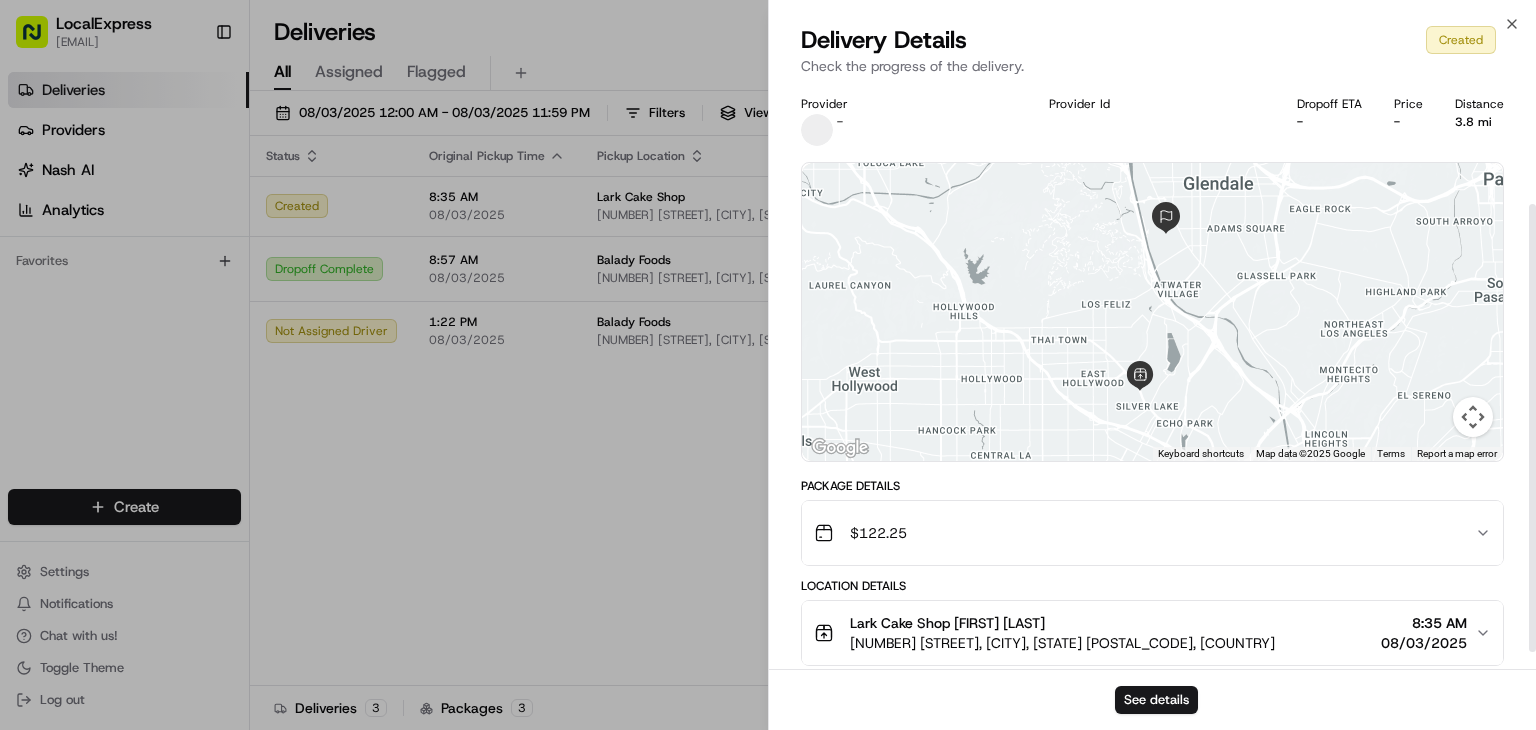 scroll, scrollTop: 179, scrollLeft: 0, axis: vertical 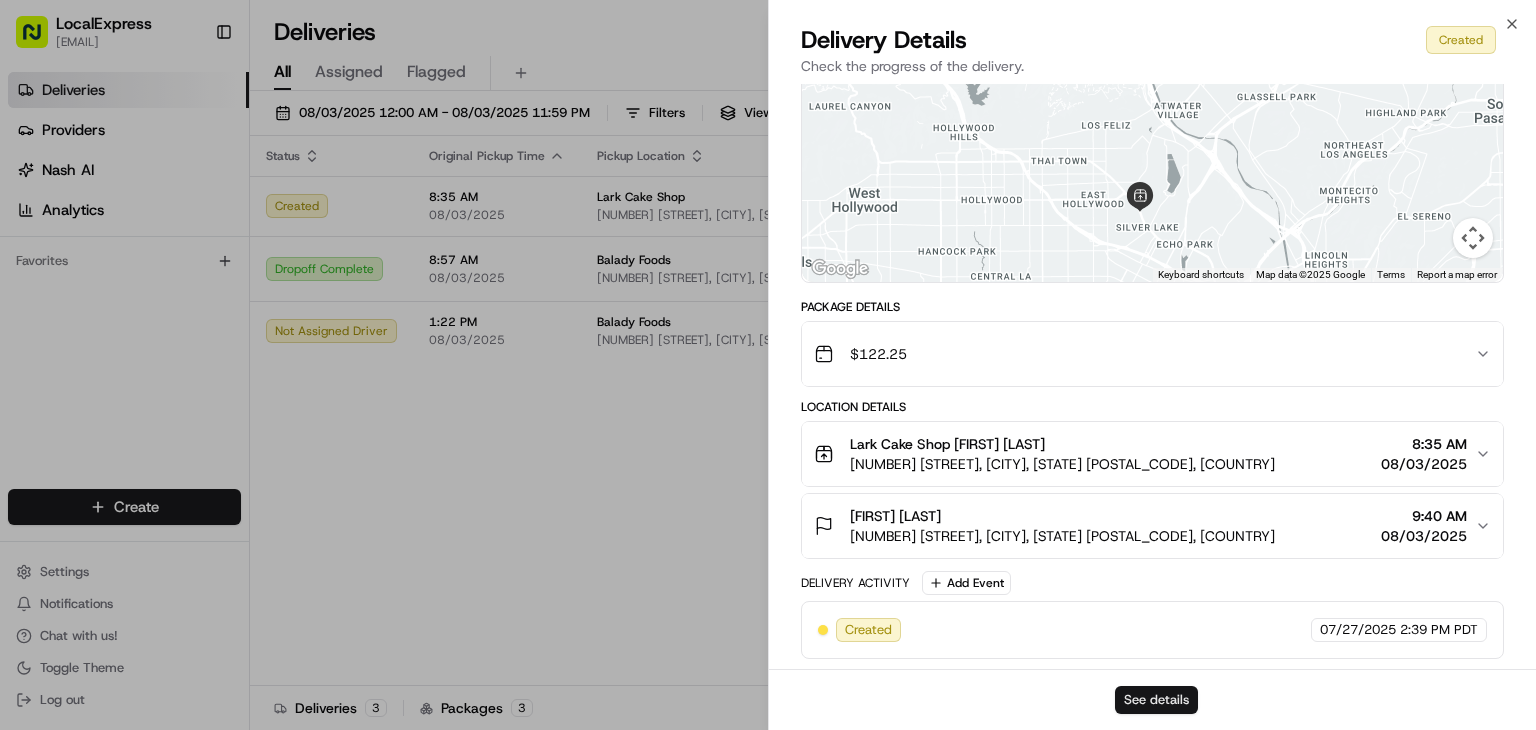 click on "See details" at bounding box center (1156, 700) 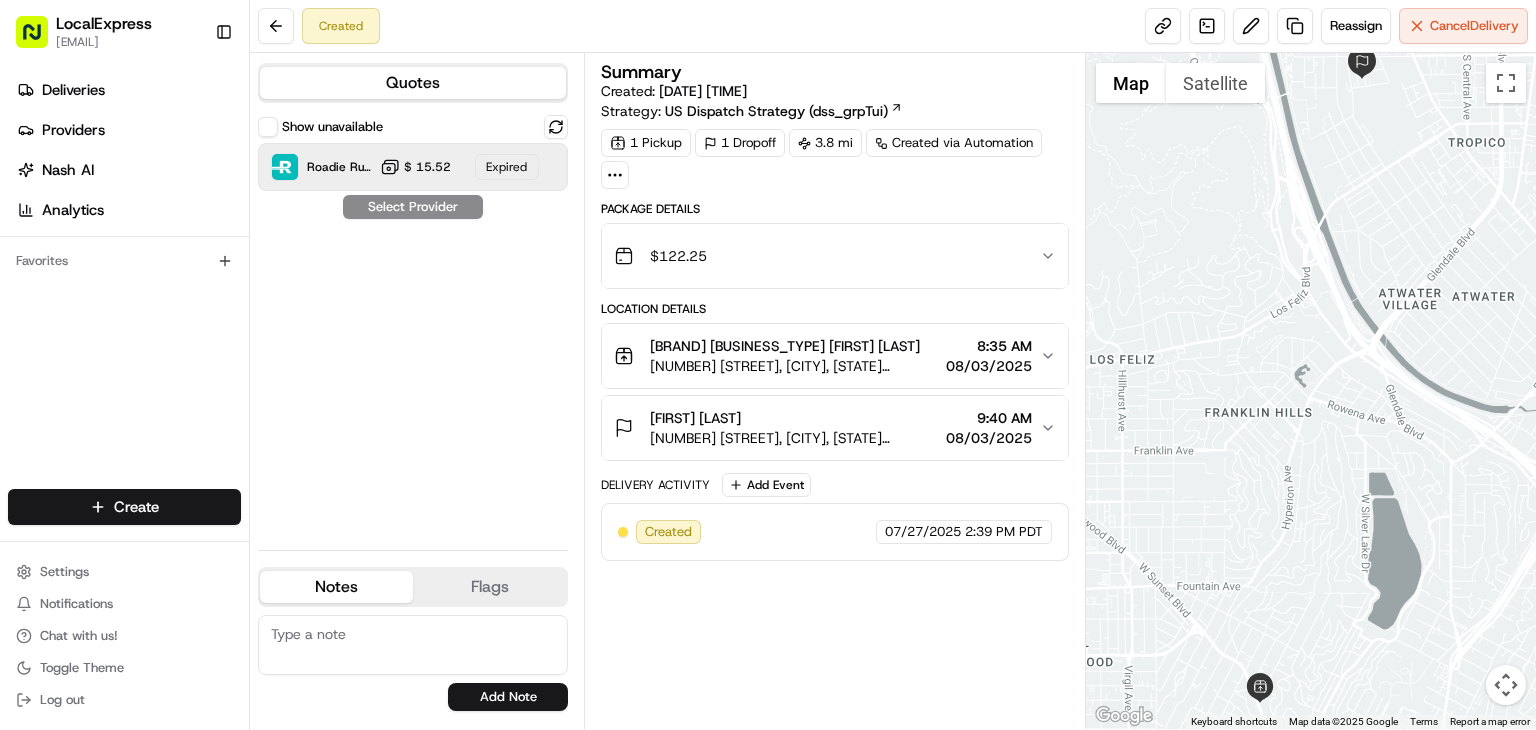 scroll, scrollTop: 0, scrollLeft: 0, axis: both 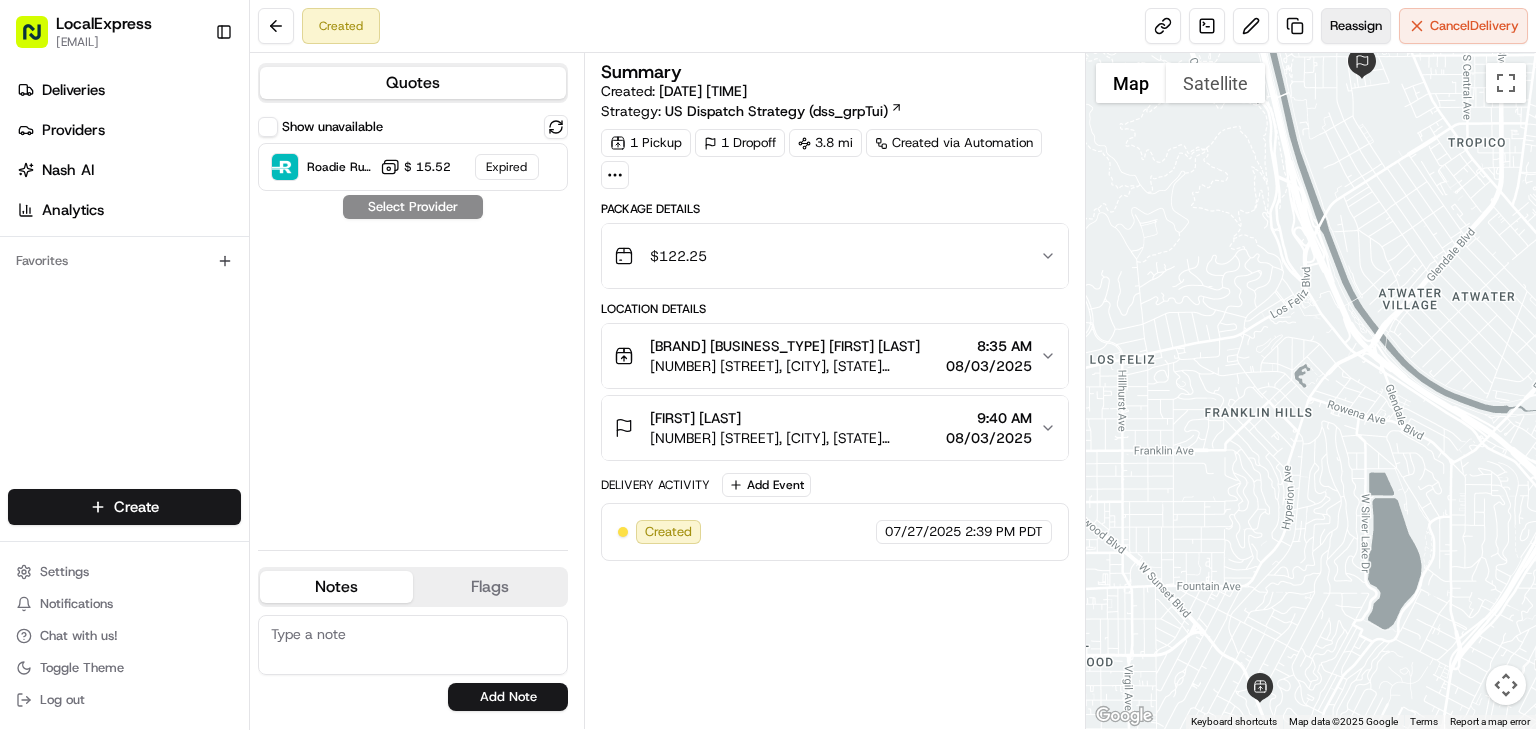 click on "Reassign" at bounding box center (1356, 26) 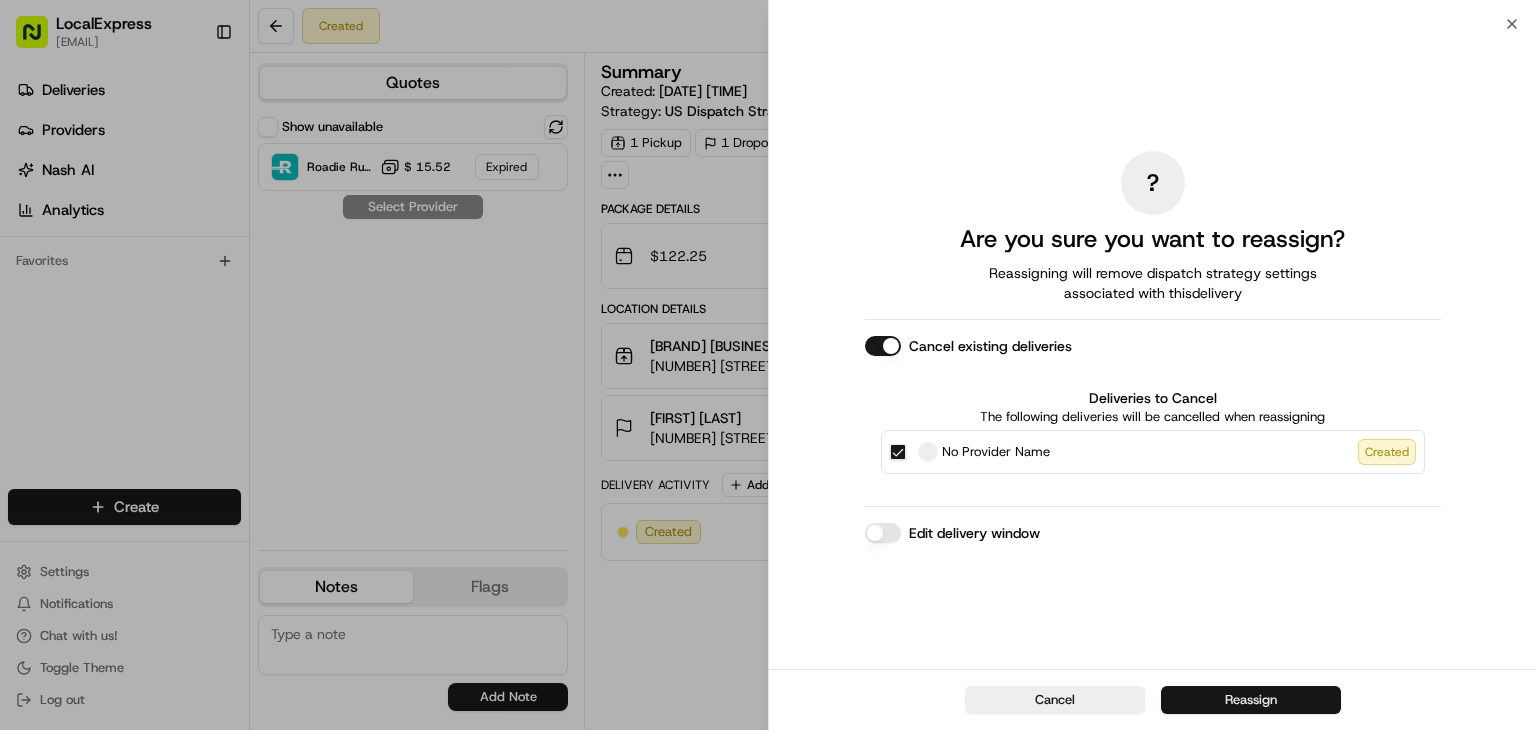 click on "Reassign" at bounding box center [1251, 700] 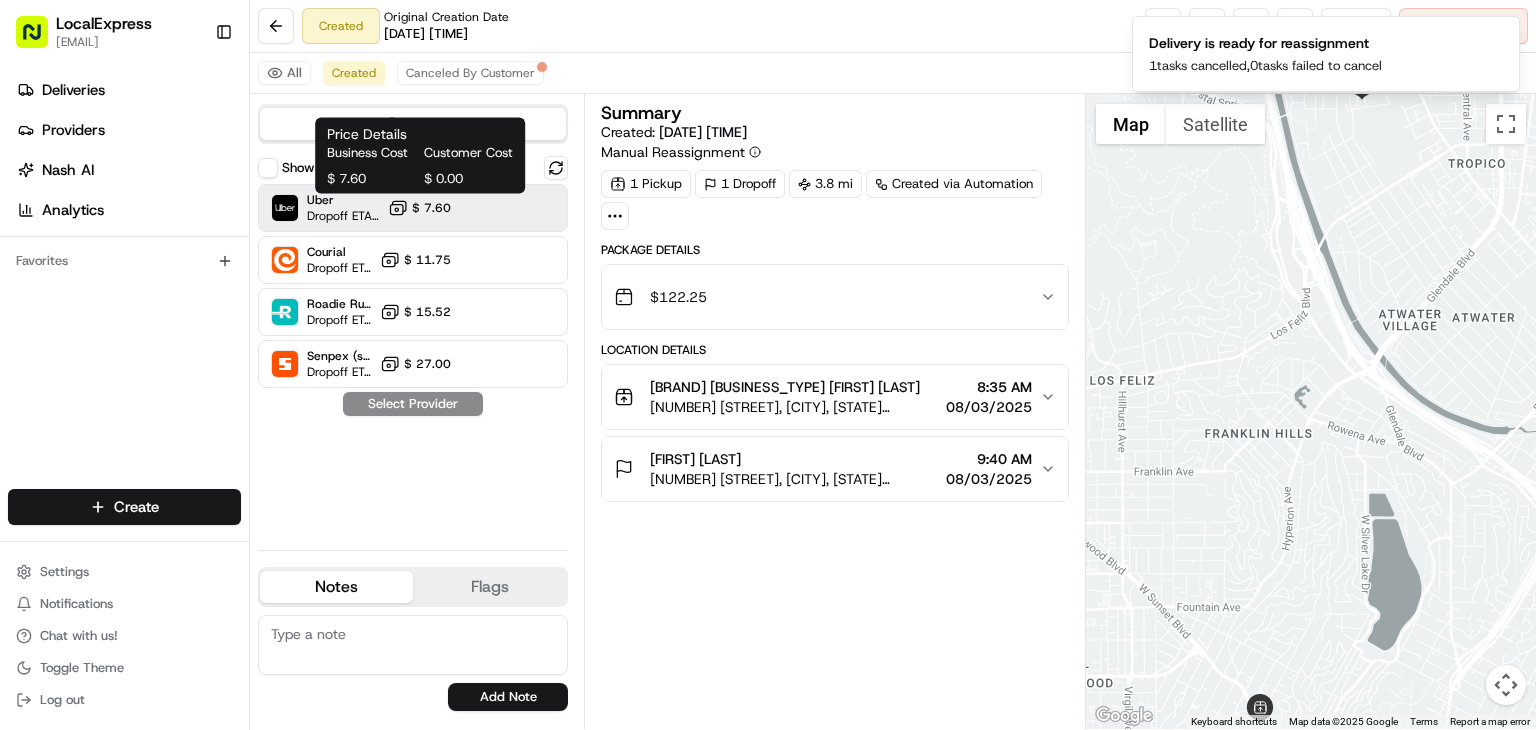 click 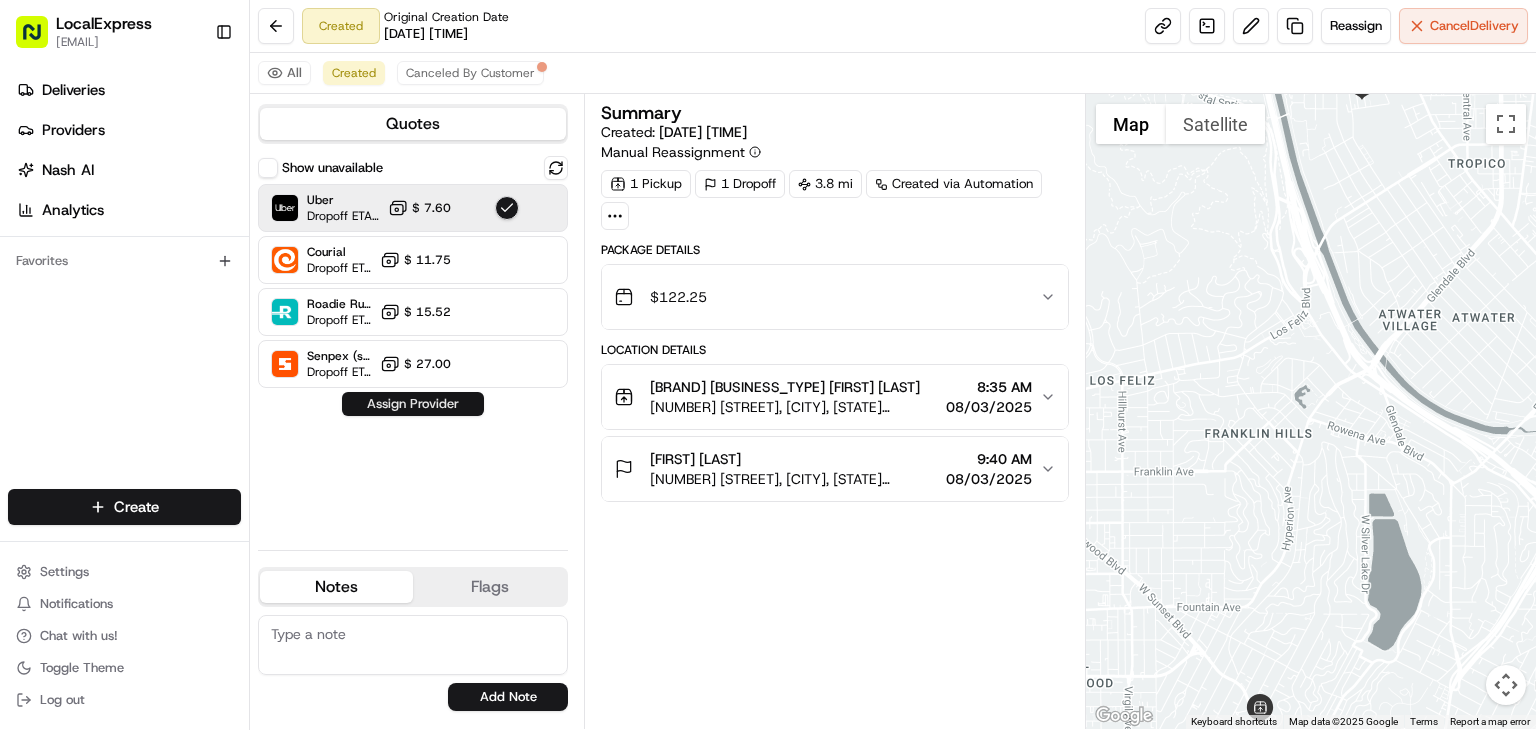 click on "Assign Provider" at bounding box center [413, 404] 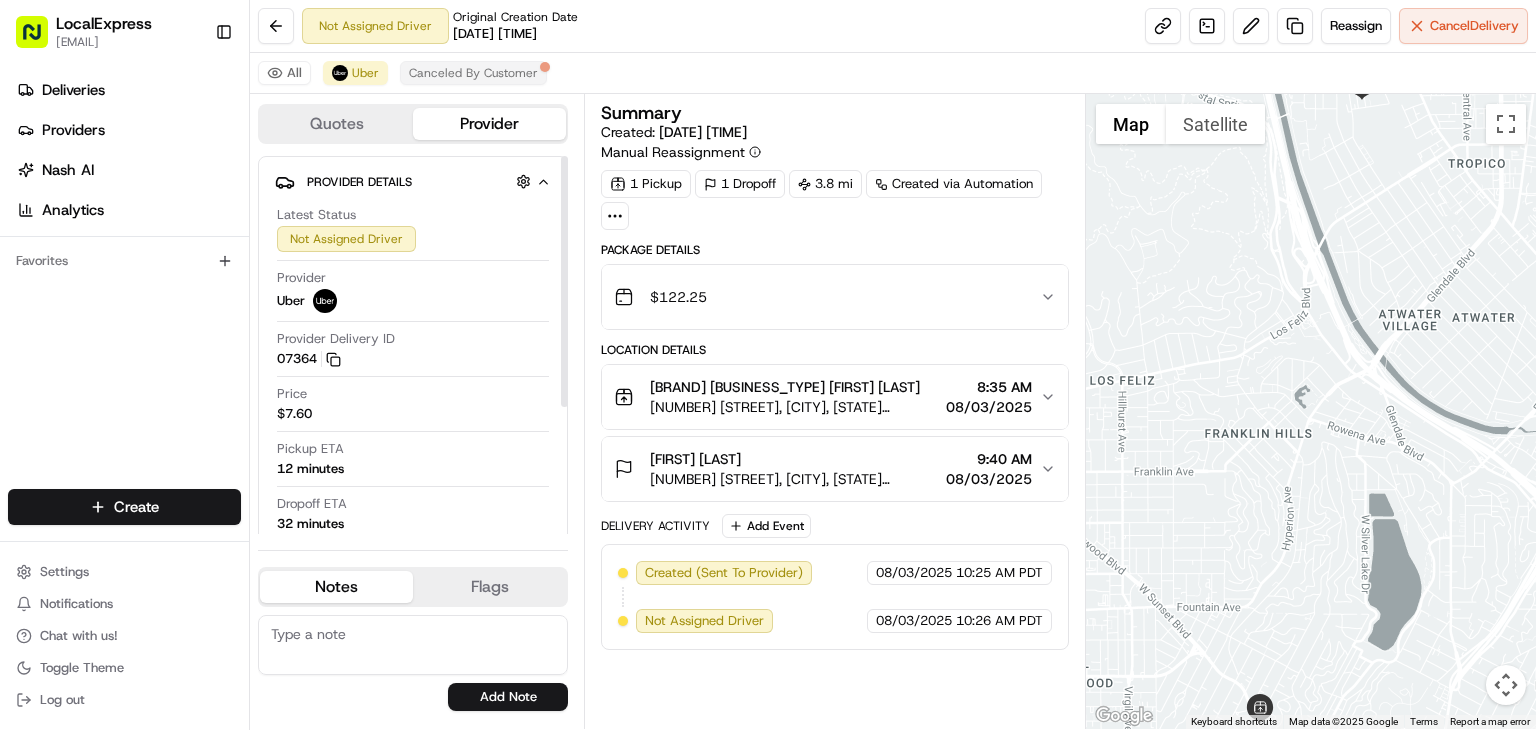 click on "Canceled By Customer" at bounding box center (473, 73) 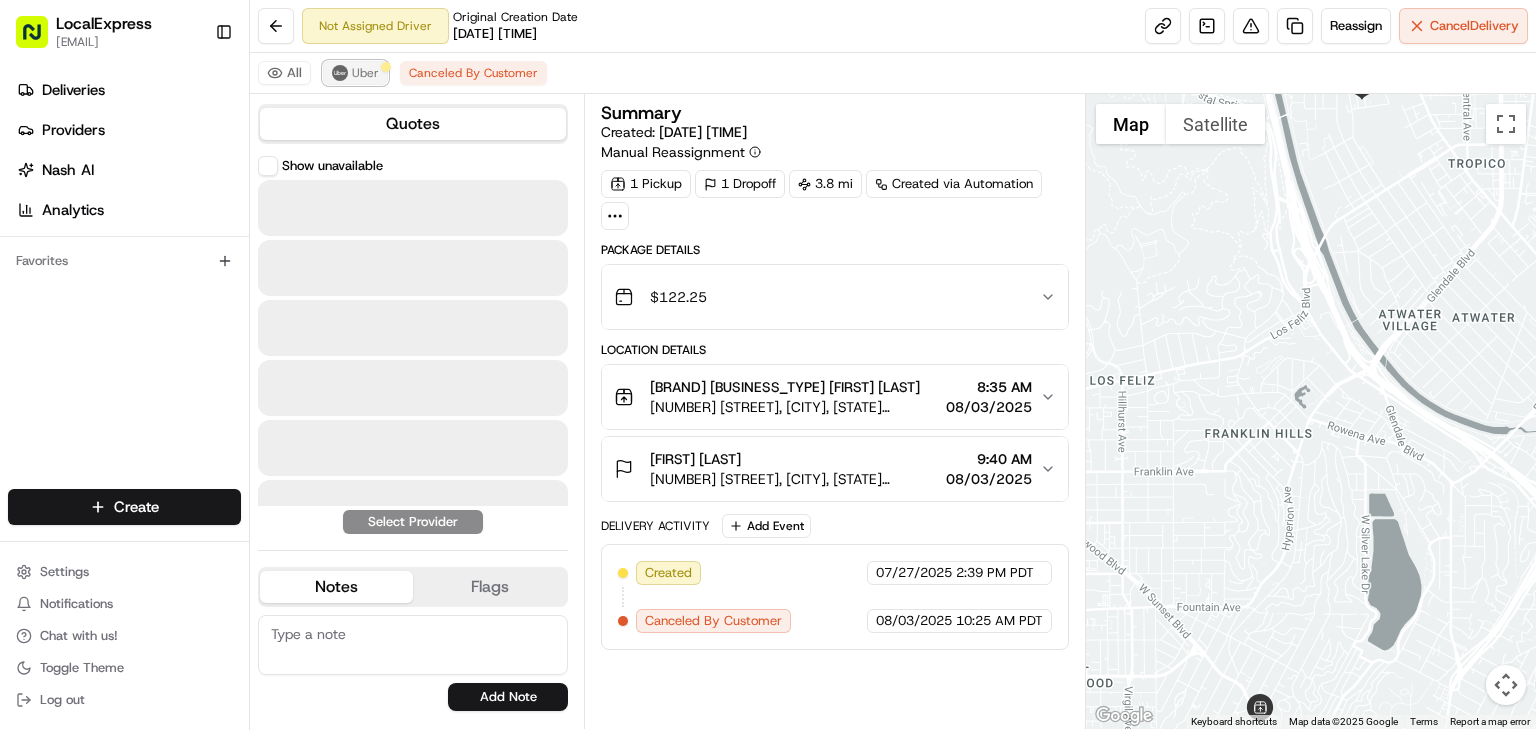 click on "Uber" at bounding box center (365, 73) 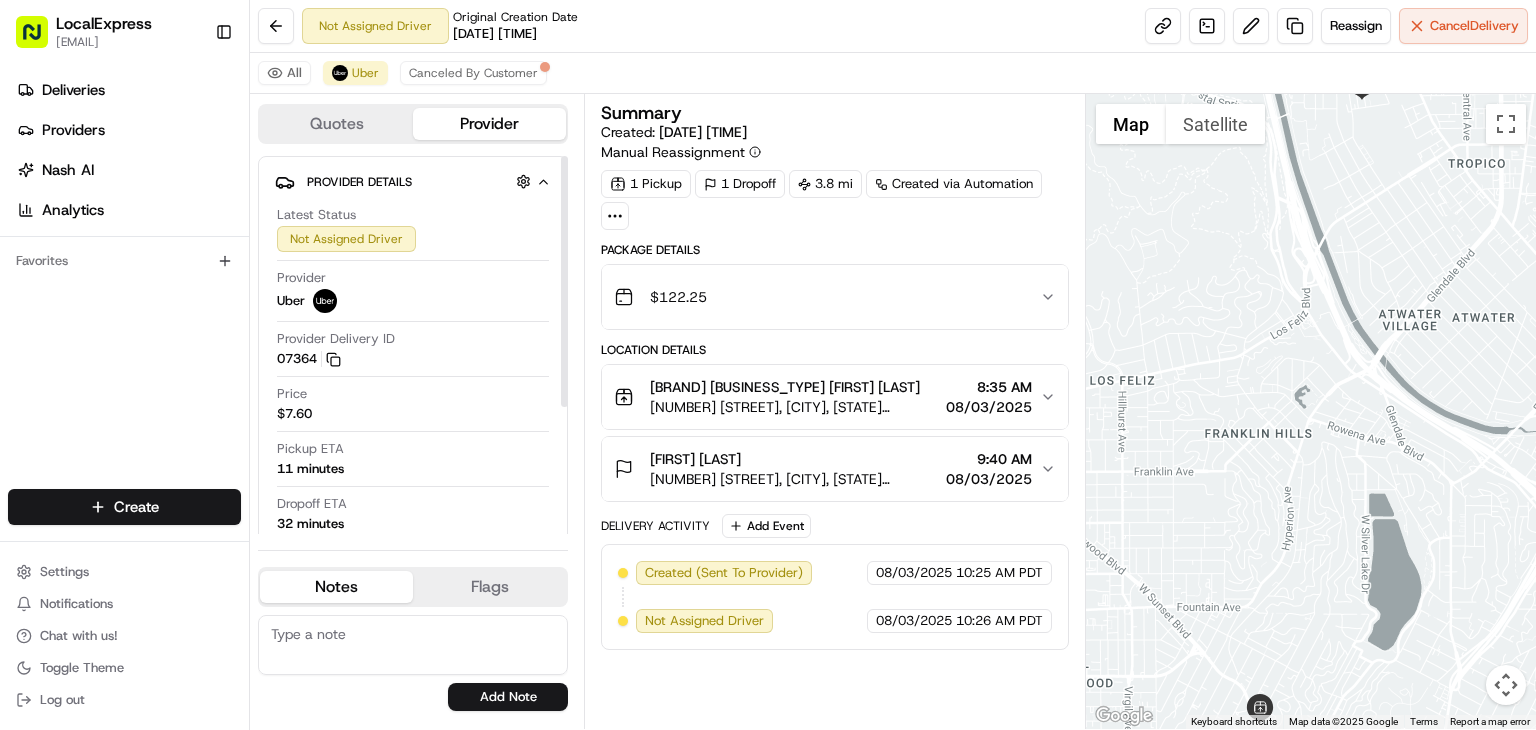 click on "Quotes" at bounding box center (336, 124) 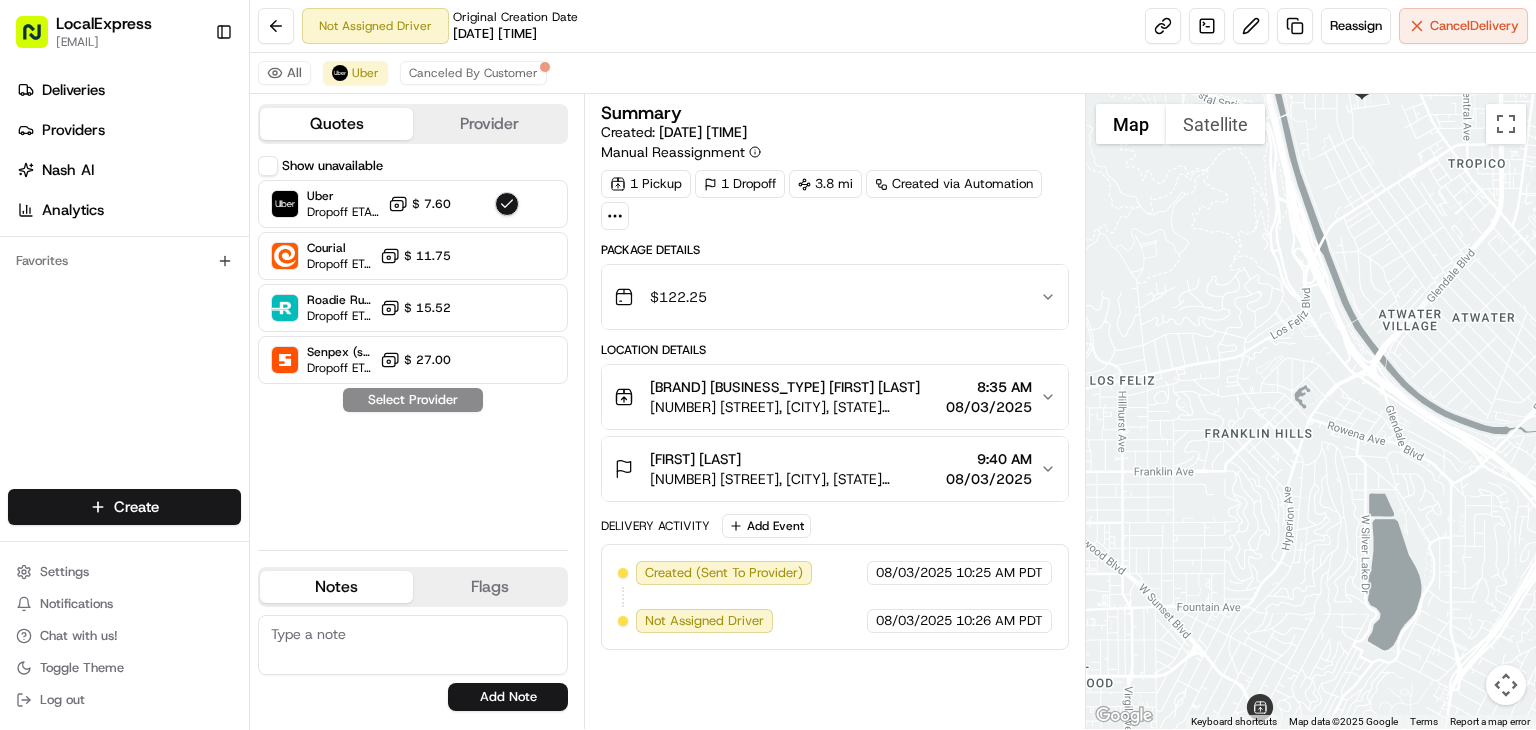 click on "Provider" at bounding box center [489, 124] 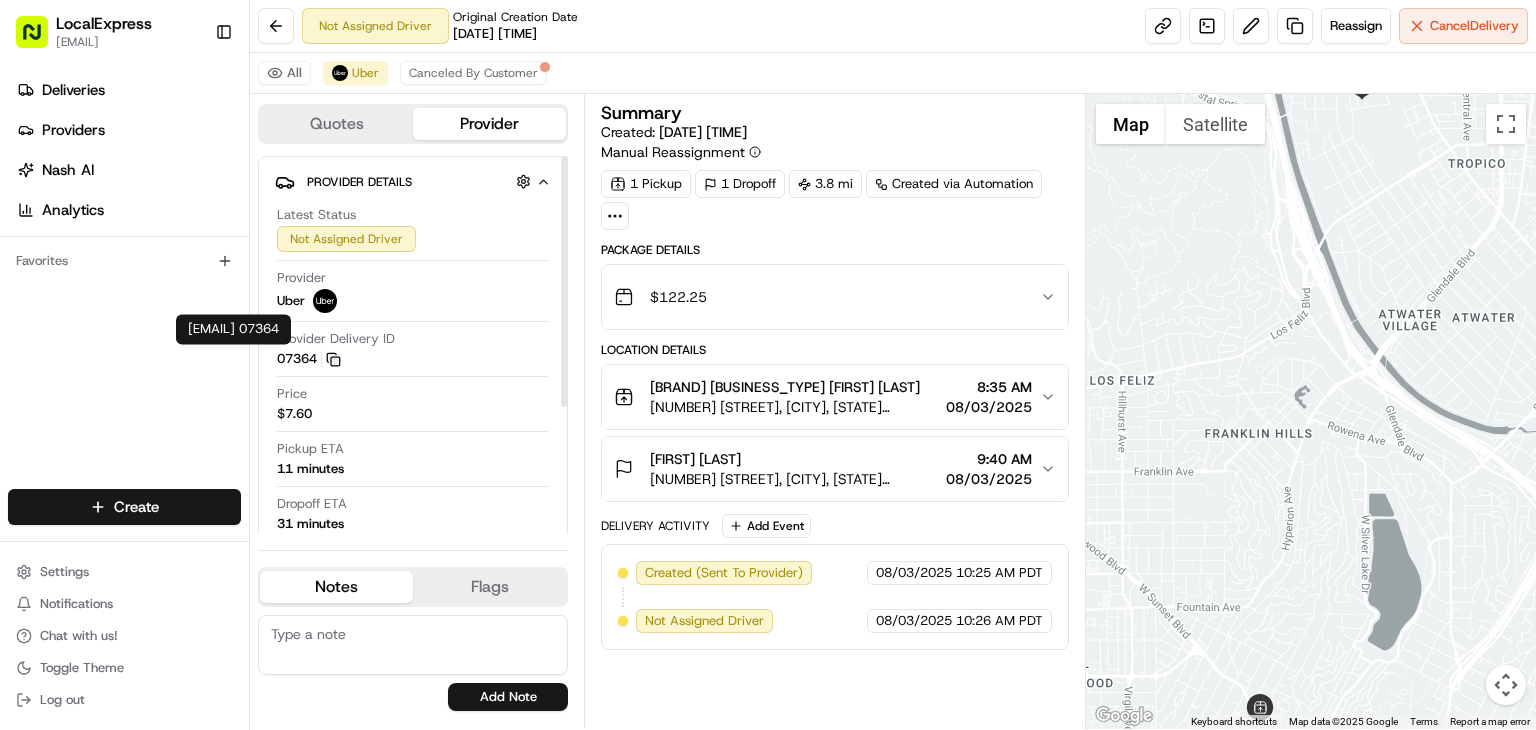 click 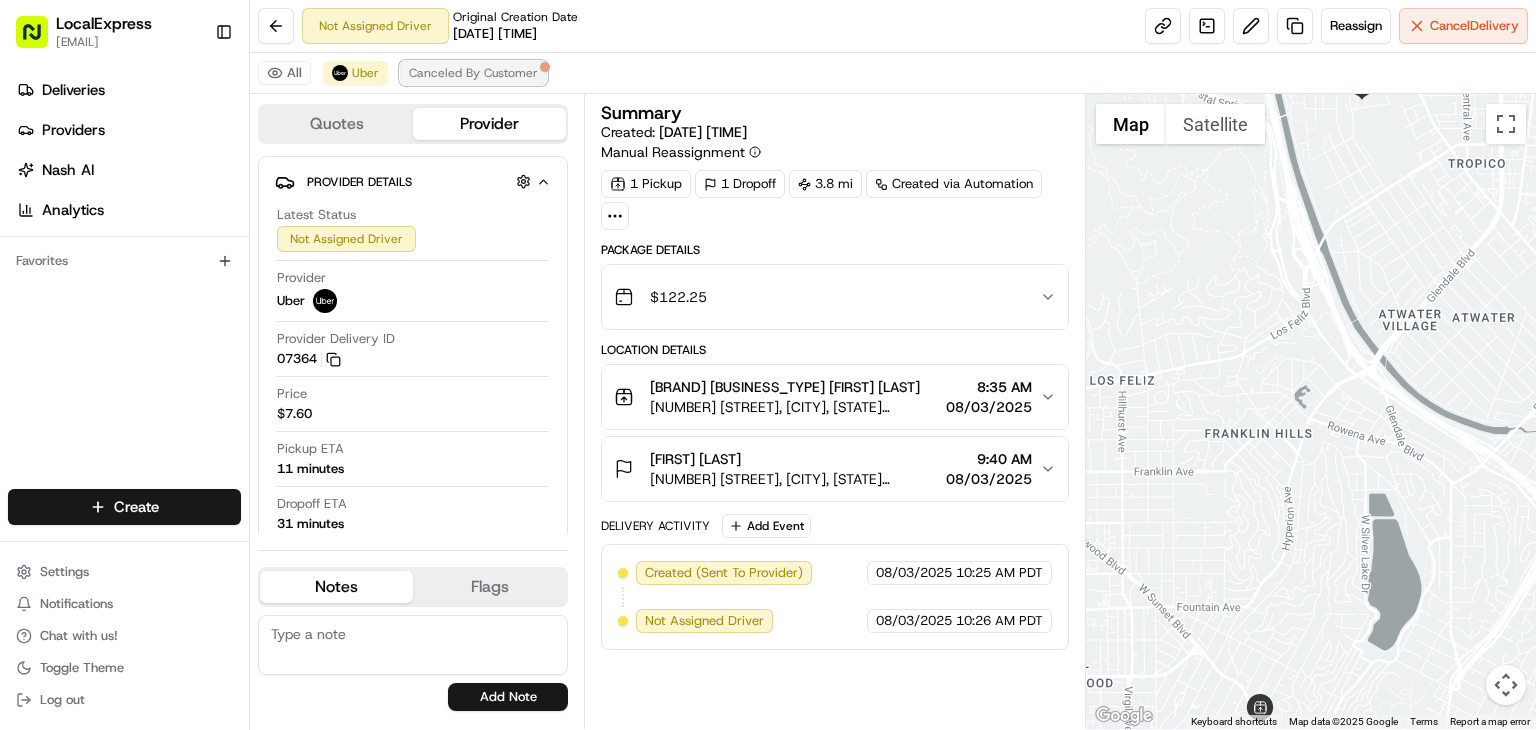 click on "Canceled By Customer" at bounding box center (473, 73) 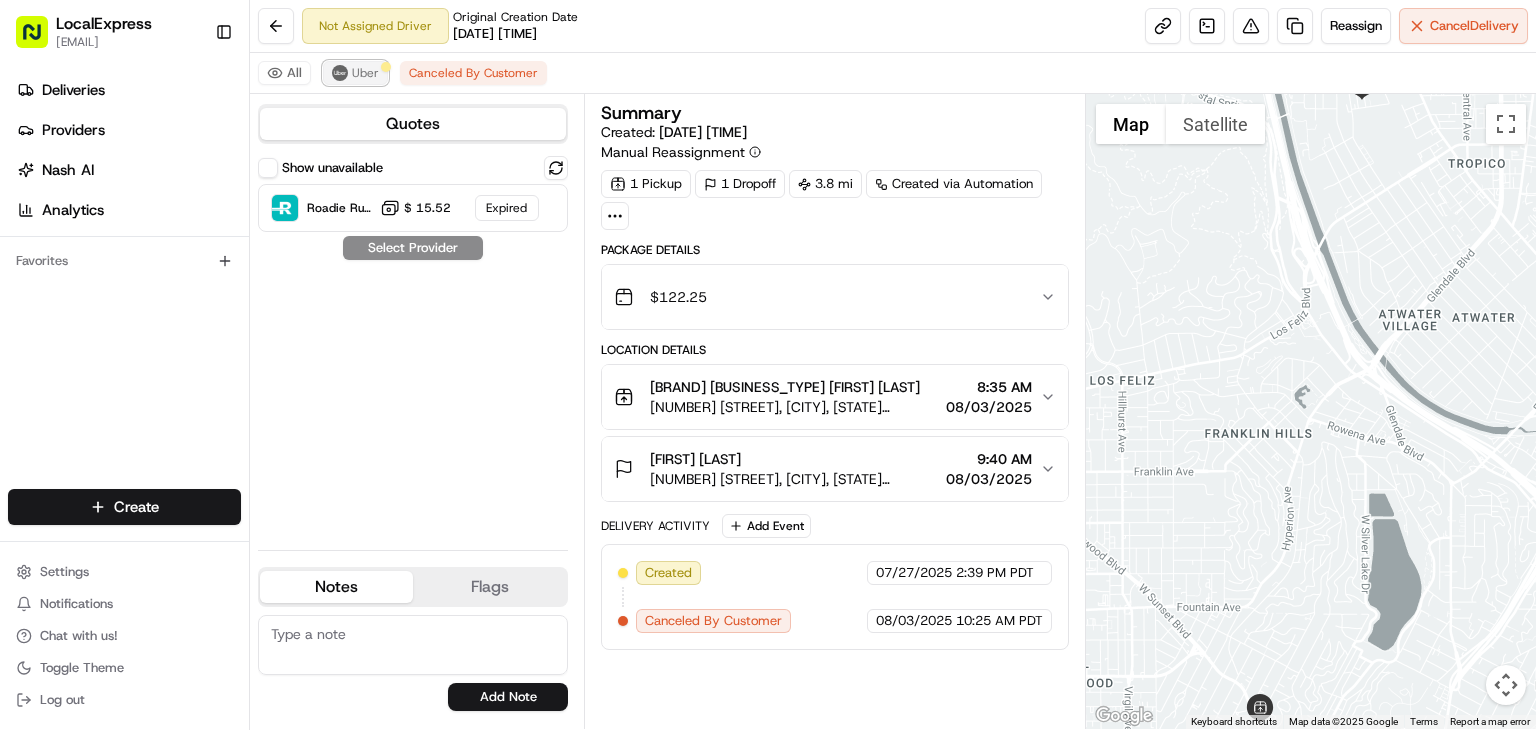 click on "Uber" at bounding box center (365, 73) 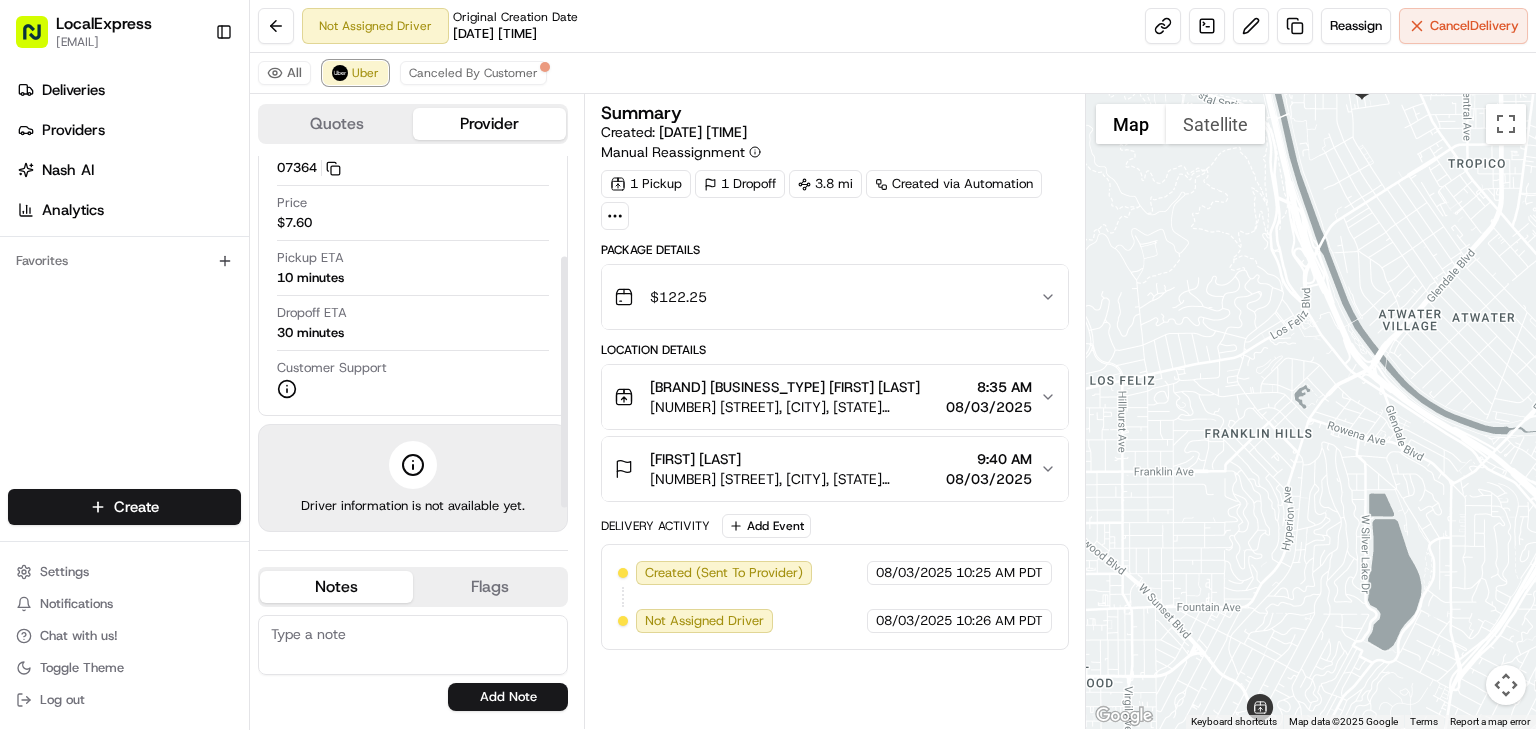 scroll, scrollTop: 0, scrollLeft: 0, axis: both 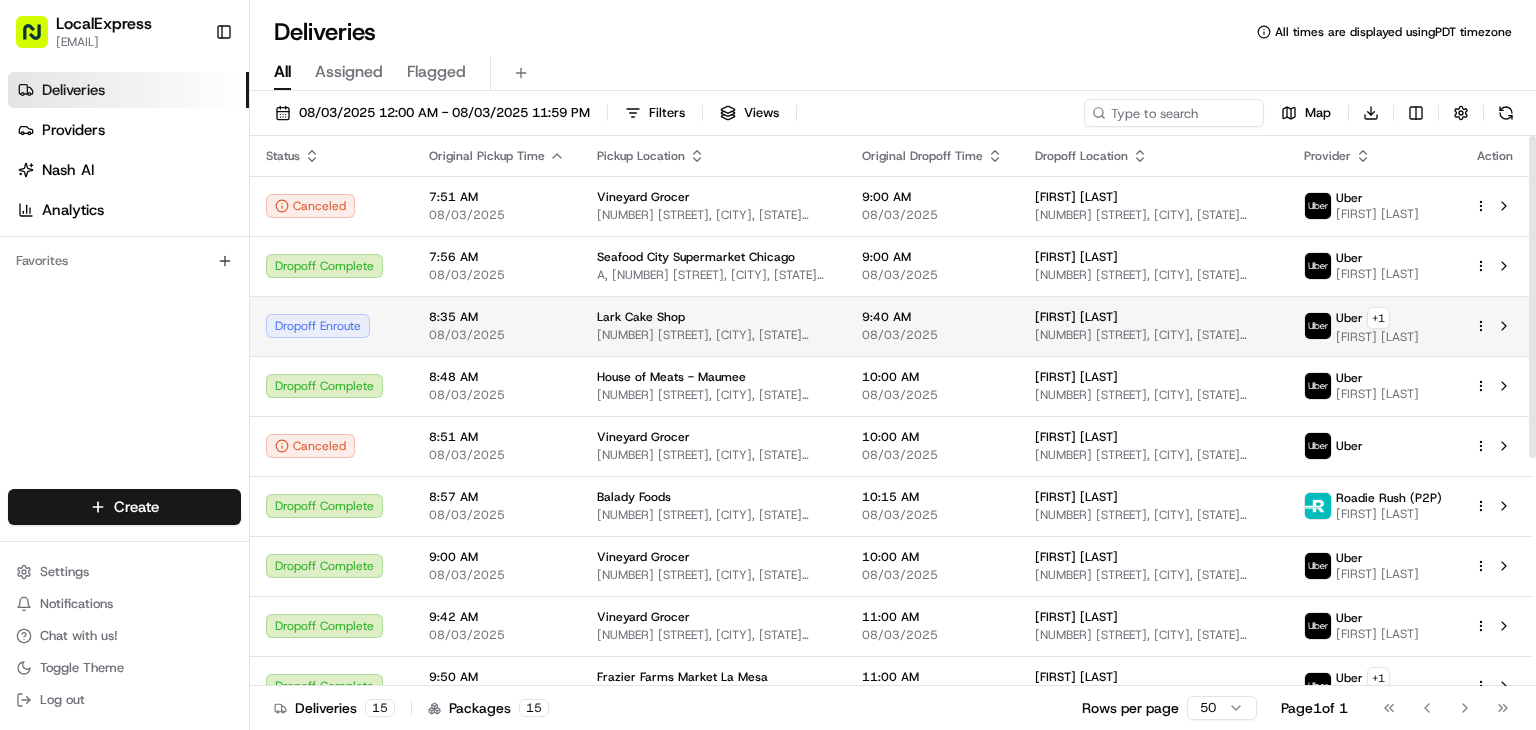 click on "8:35 AM 08/03/2025" at bounding box center (497, 326) 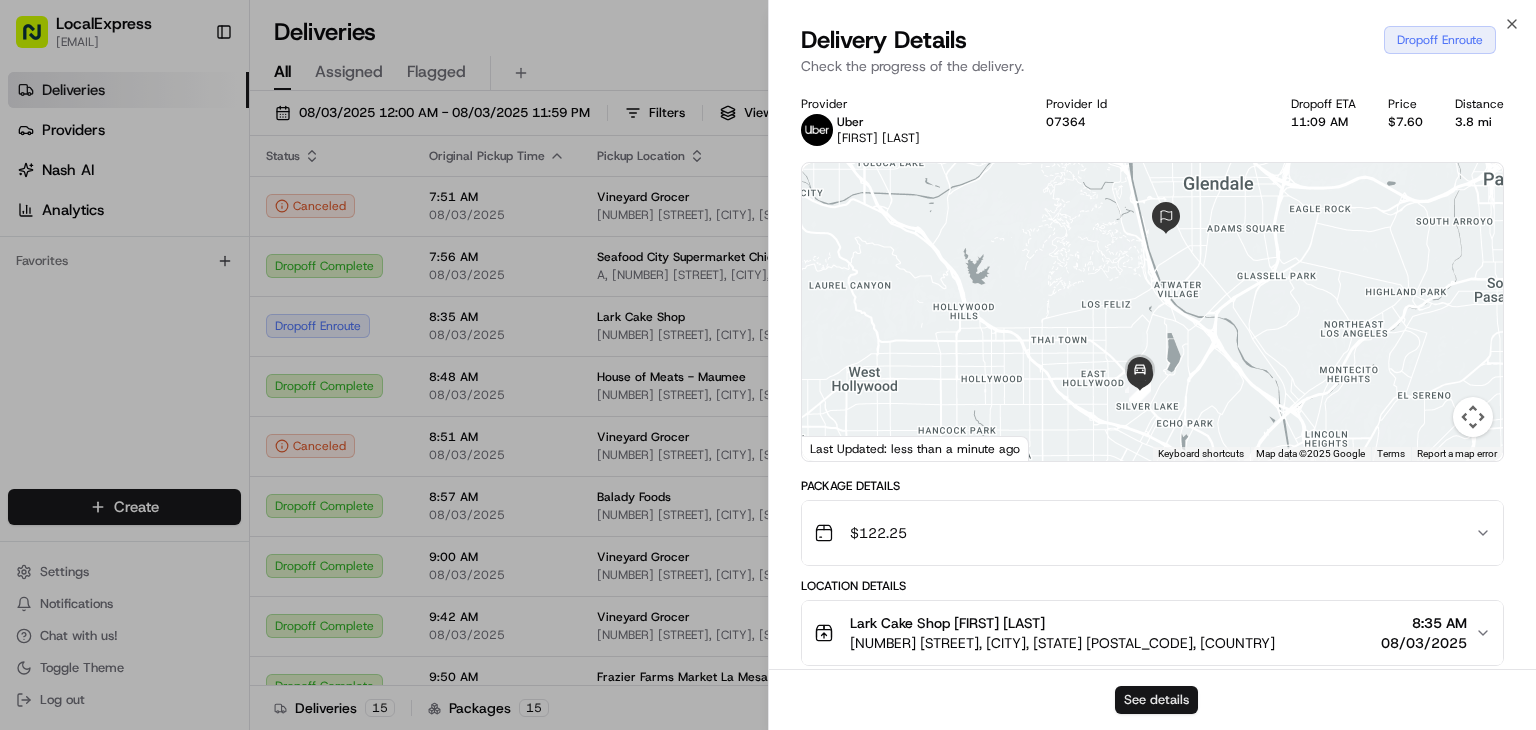click on "See details" at bounding box center [1156, 700] 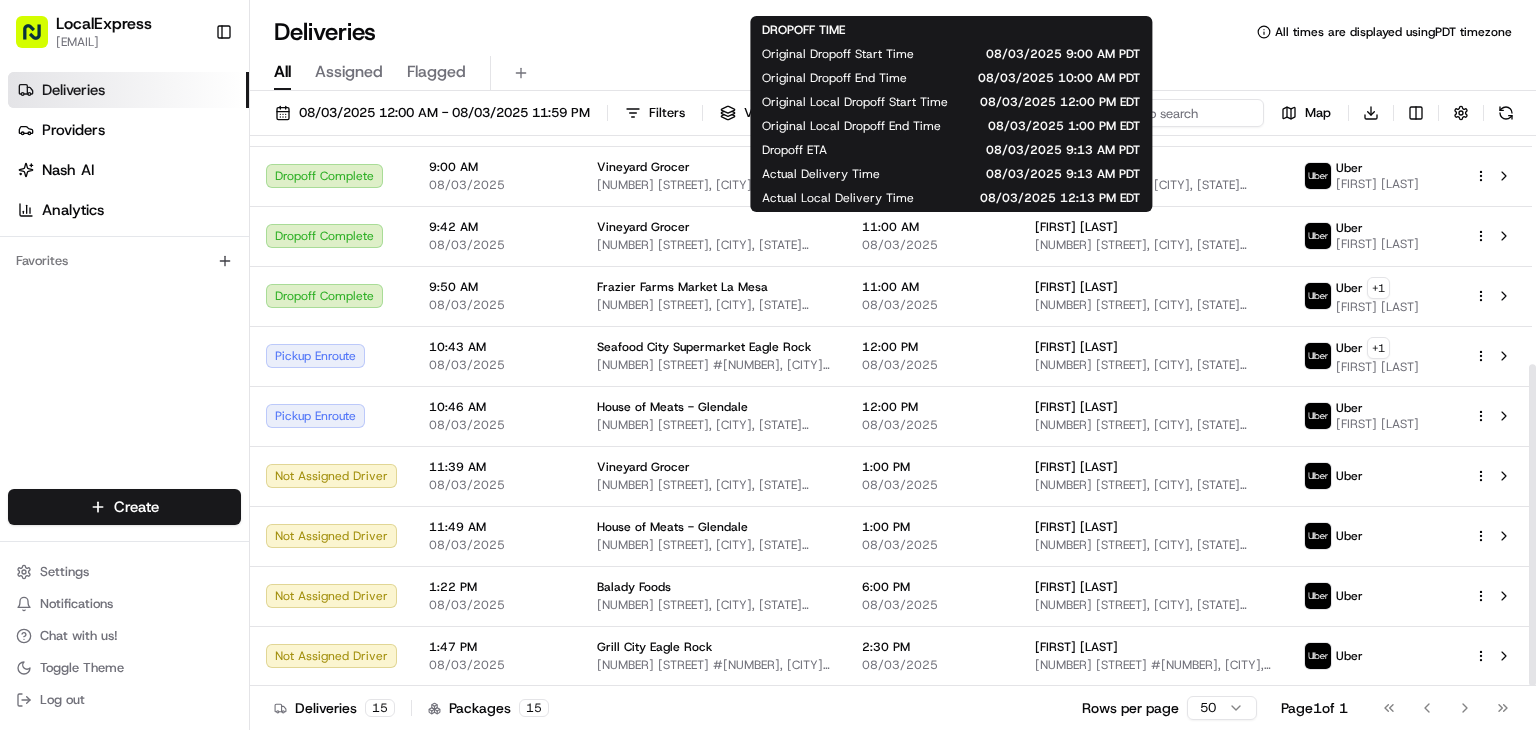scroll, scrollTop: 0, scrollLeft: 0, axis: both 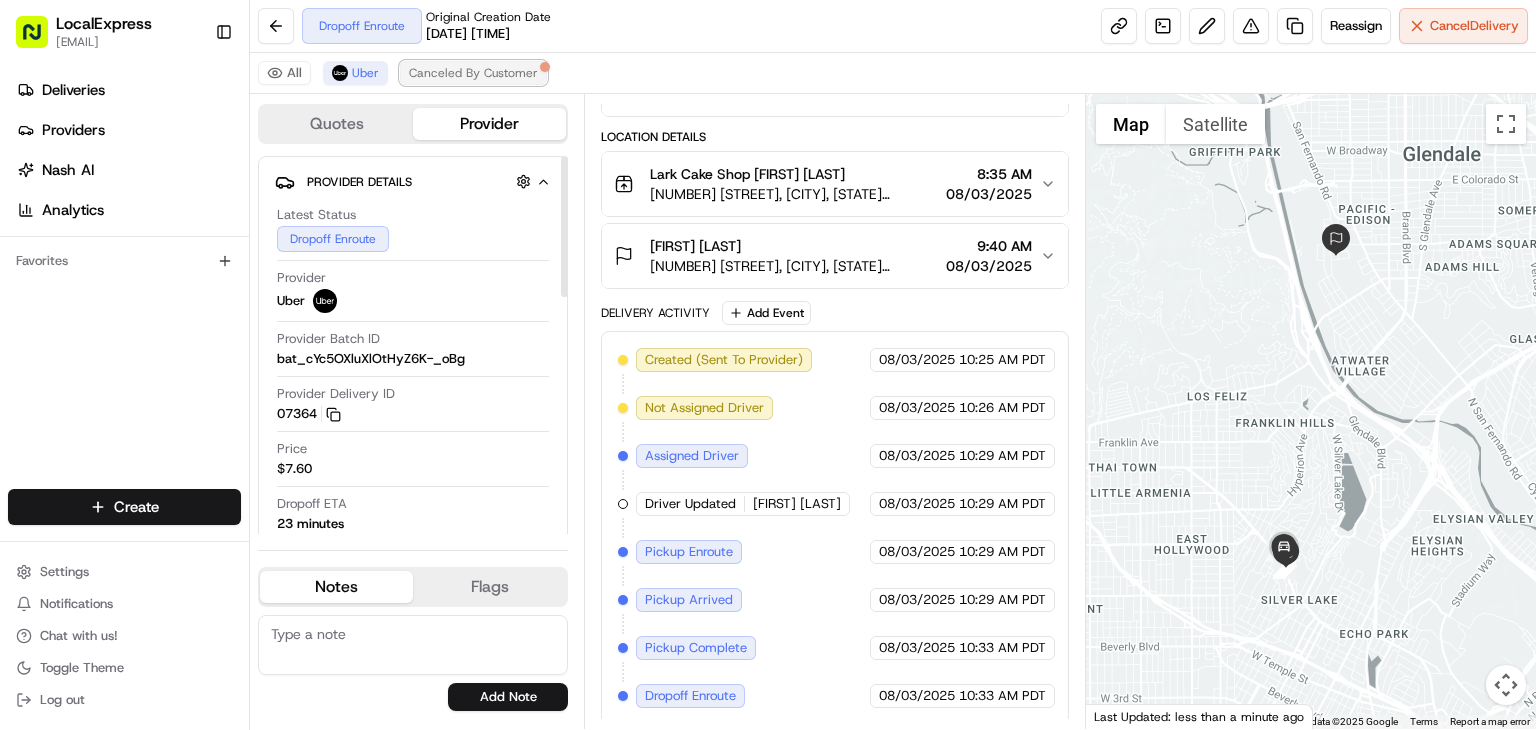 click on "Canceled By Customer" at bounding box center [473, 73] 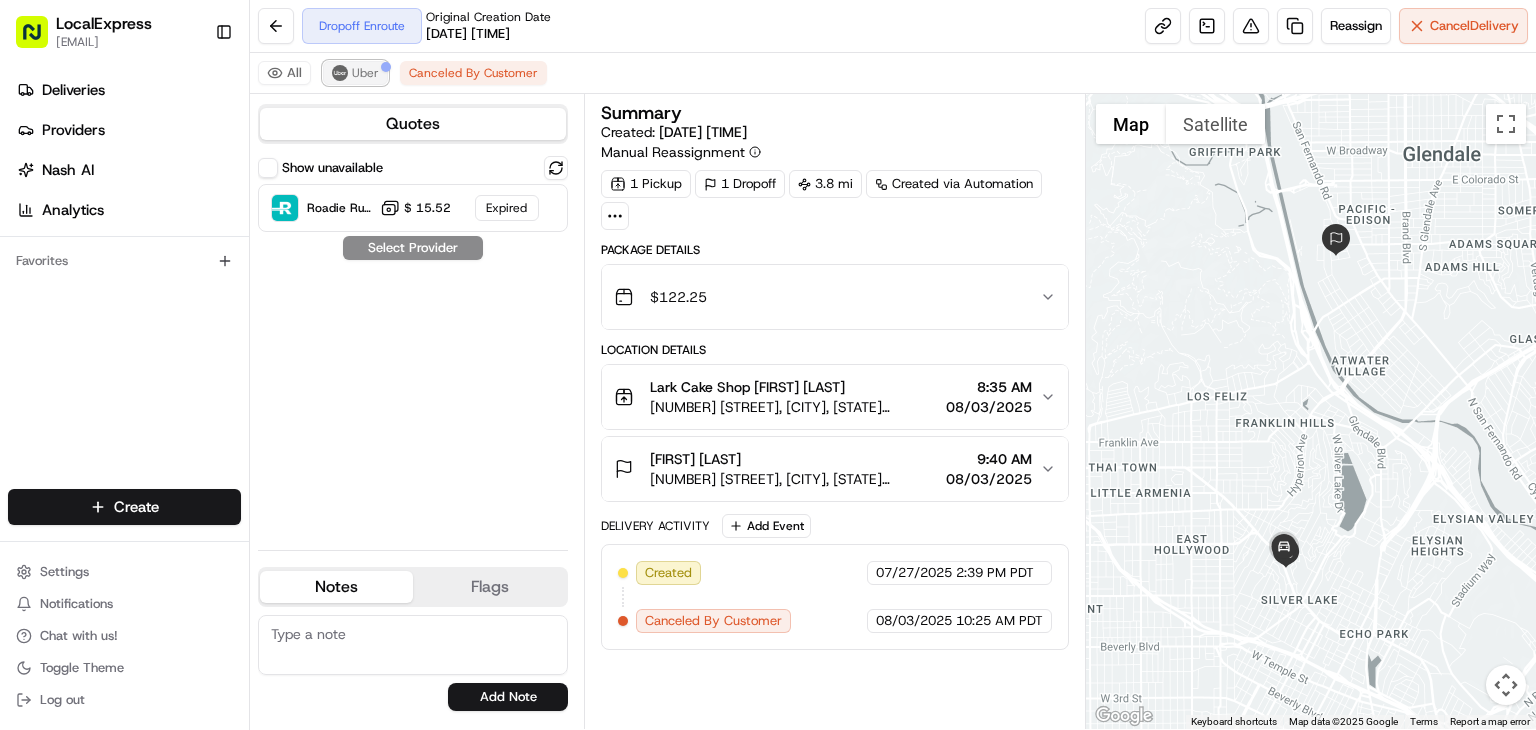 click on "Uber" at bounding box center (365, 73) 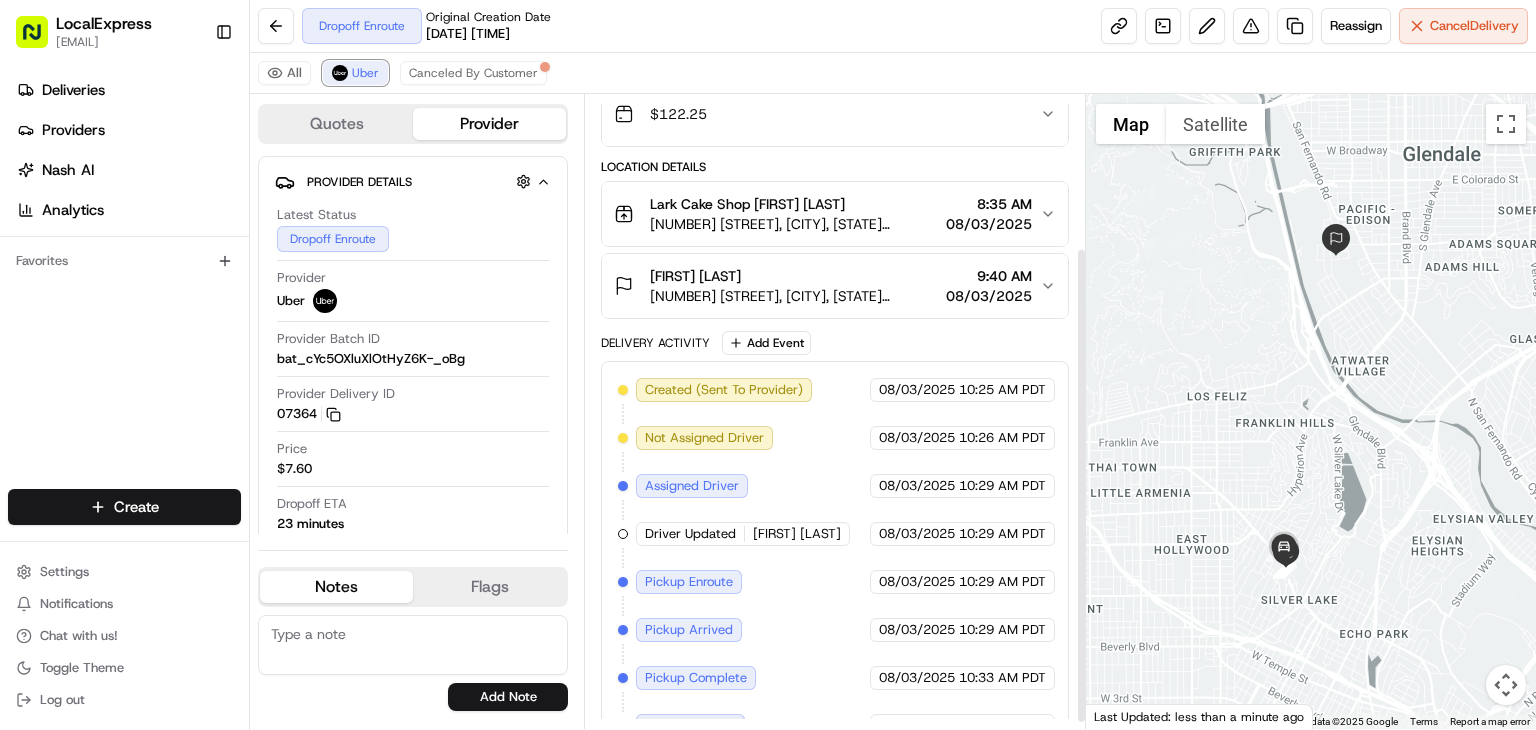 scroll, scrollTop: 213, scrollLeft: 0, axis: vertical 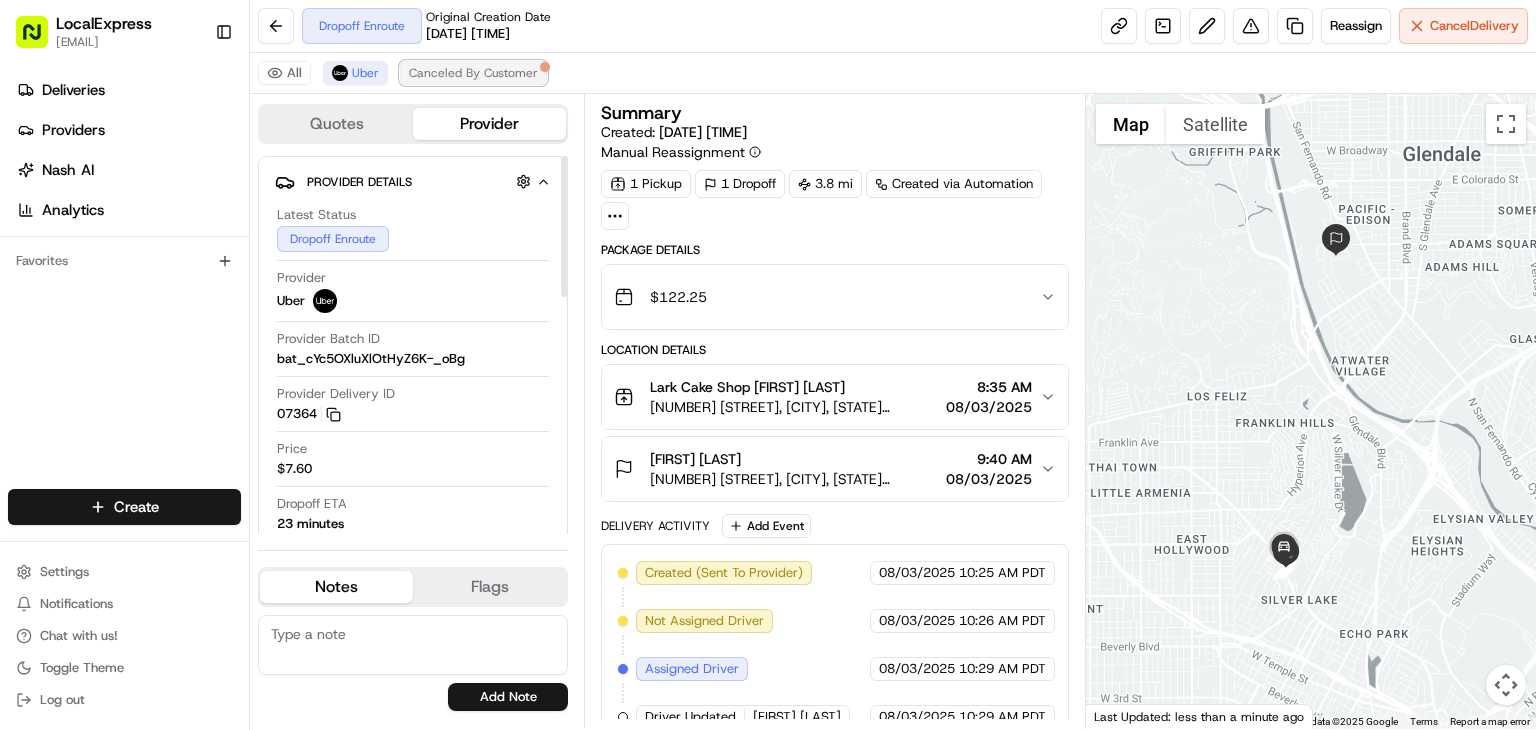 click on "Canceled By Customer" at bounding box center [473, 73] 